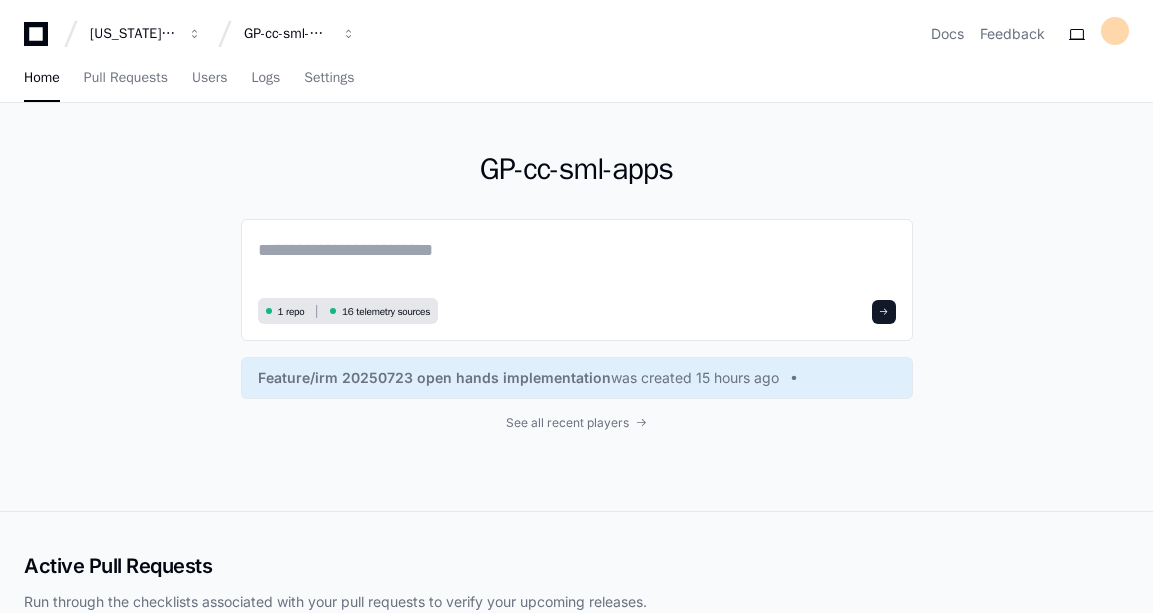 scroll, scrollTop: 0, scrollLeft: 0, axis: both 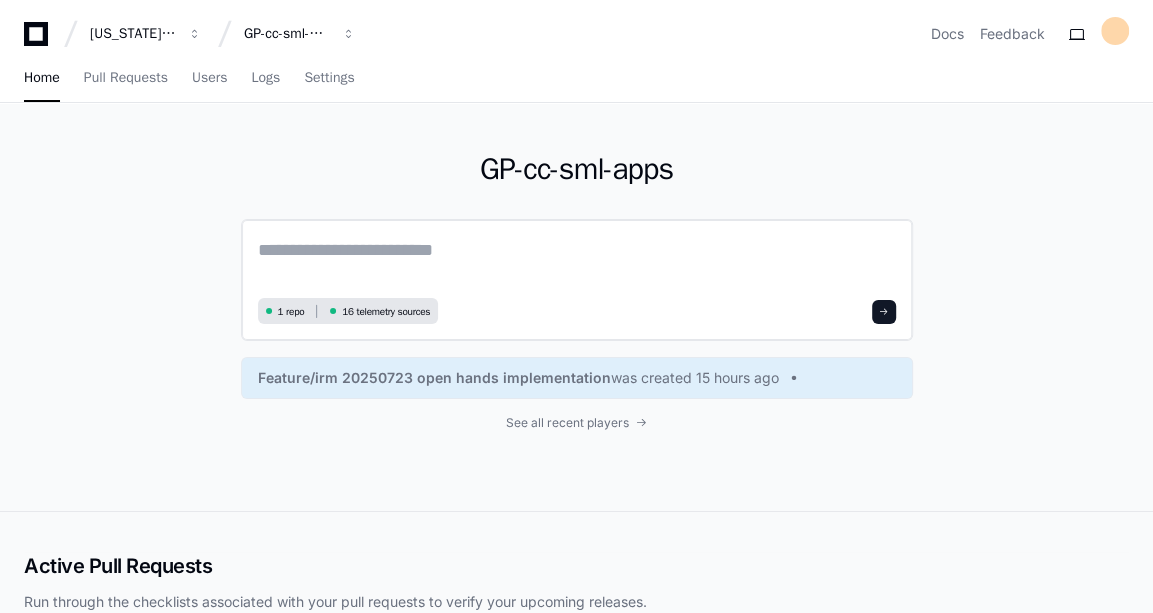 click on "1 repo 16 telemetry sources" 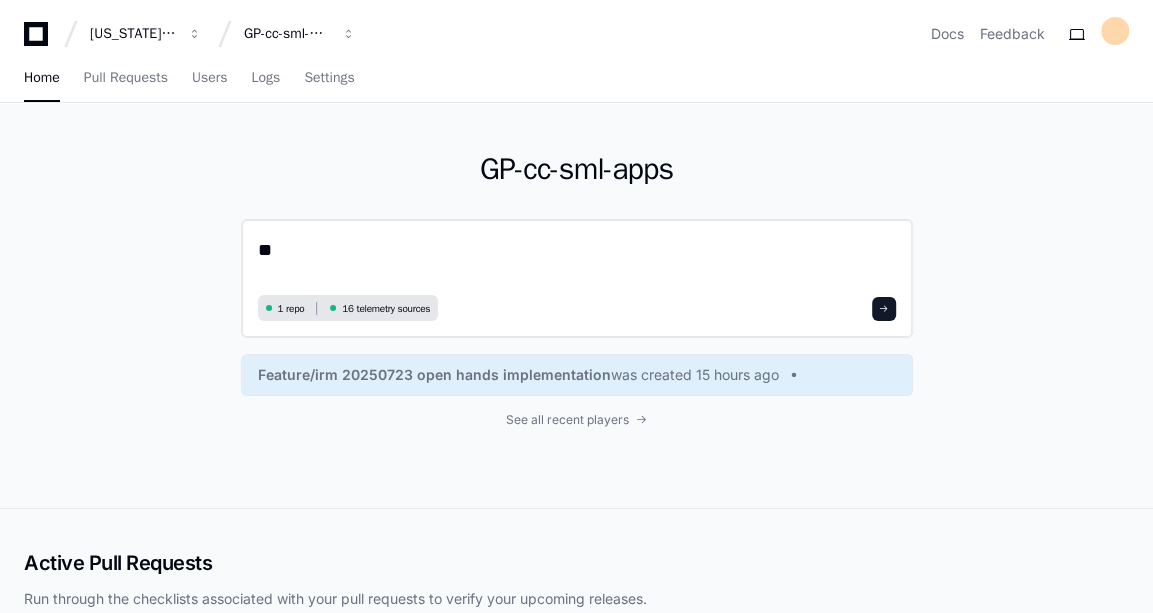 type on "*" 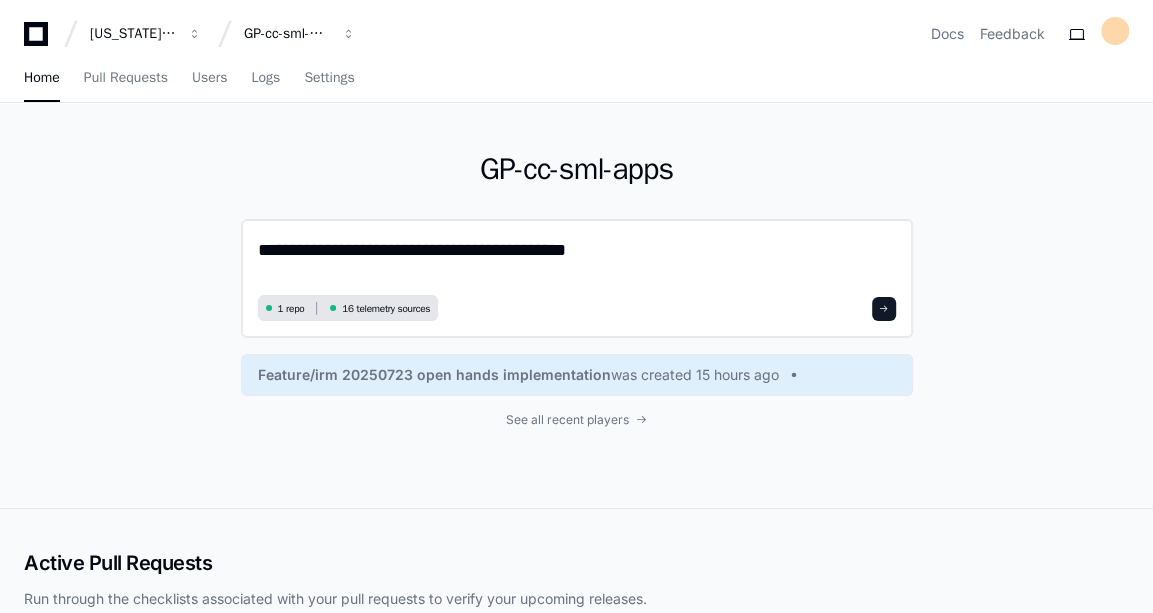 click on "**********" 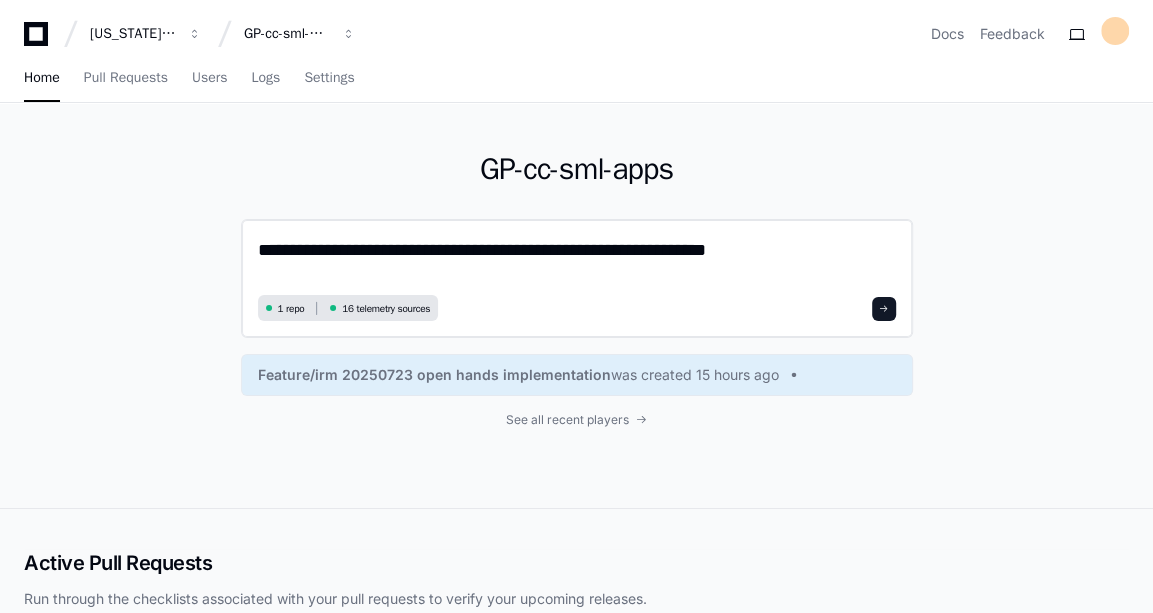 drag, startPoint x: 672, startPoint y: 243, endPoint x: 808, endPoint y: 261, distance: 137.186 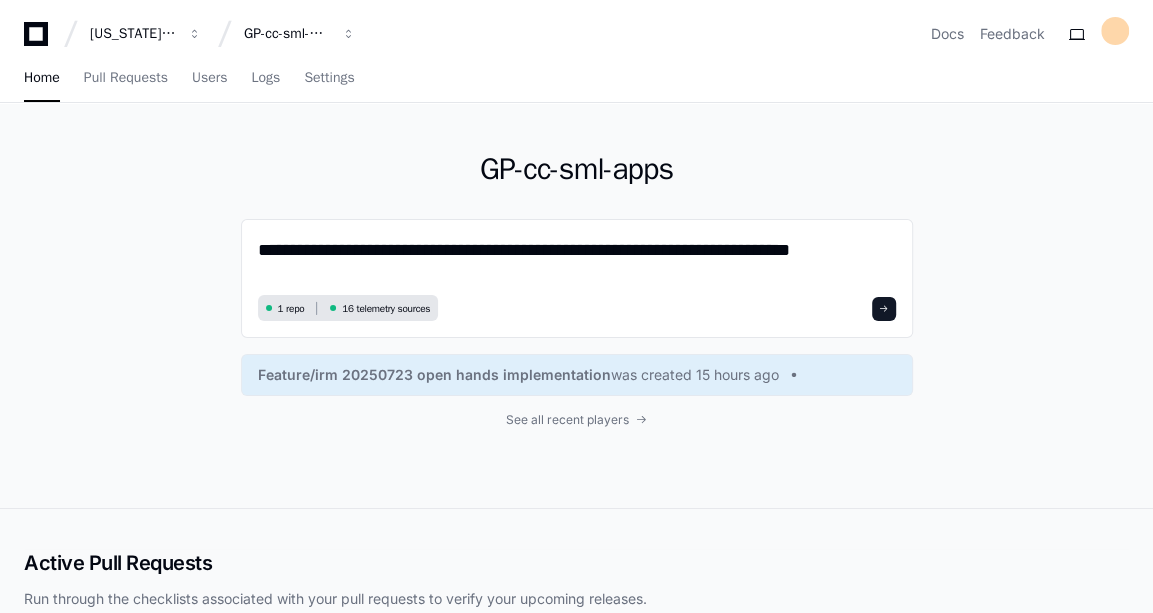 paste on "**********" 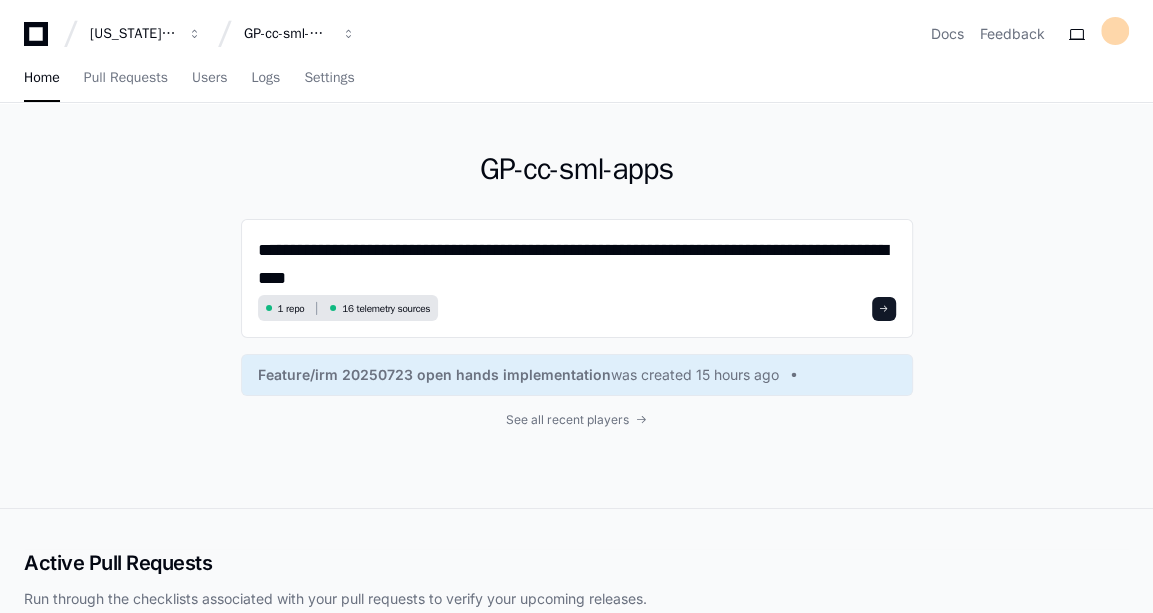 scroll, scrollTop: 0, scrollLeft: 0, axis: both 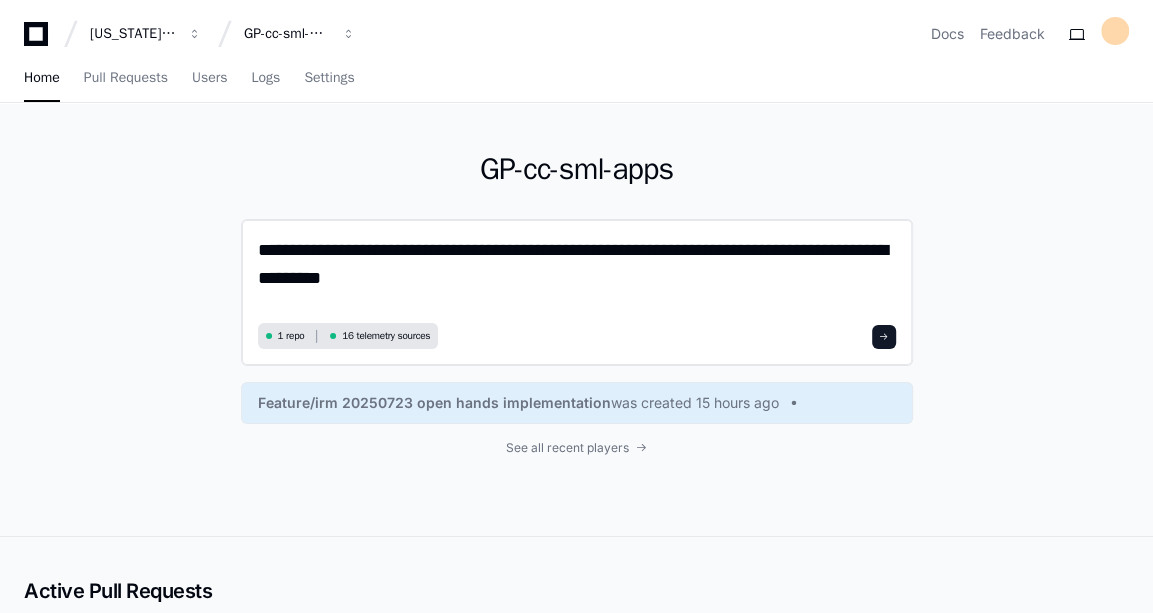 click on "**********" 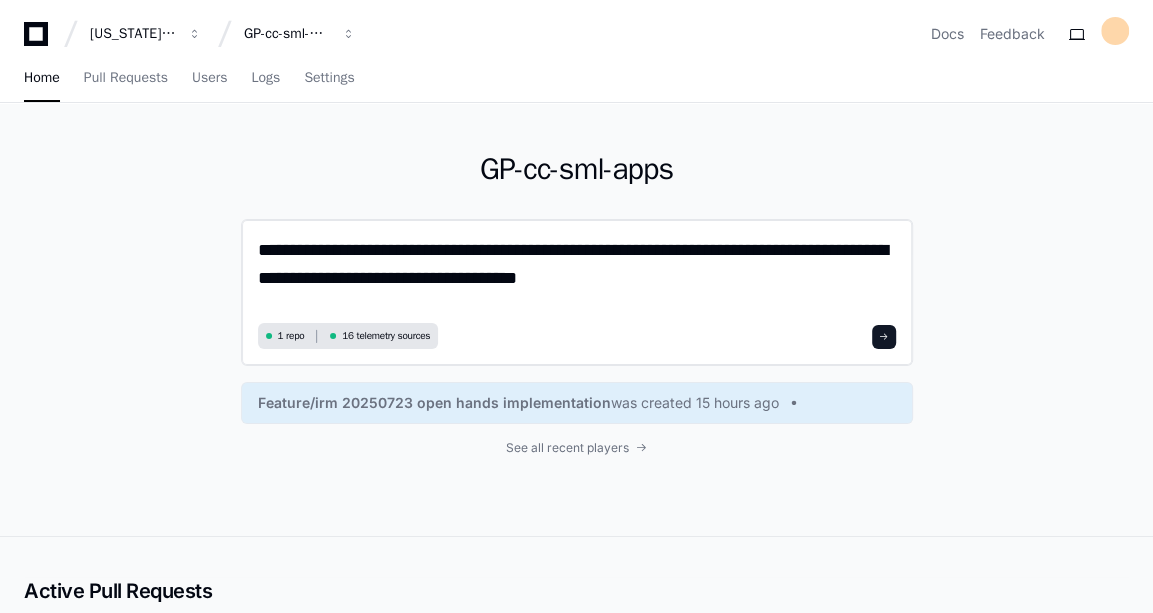 paste on "**********" 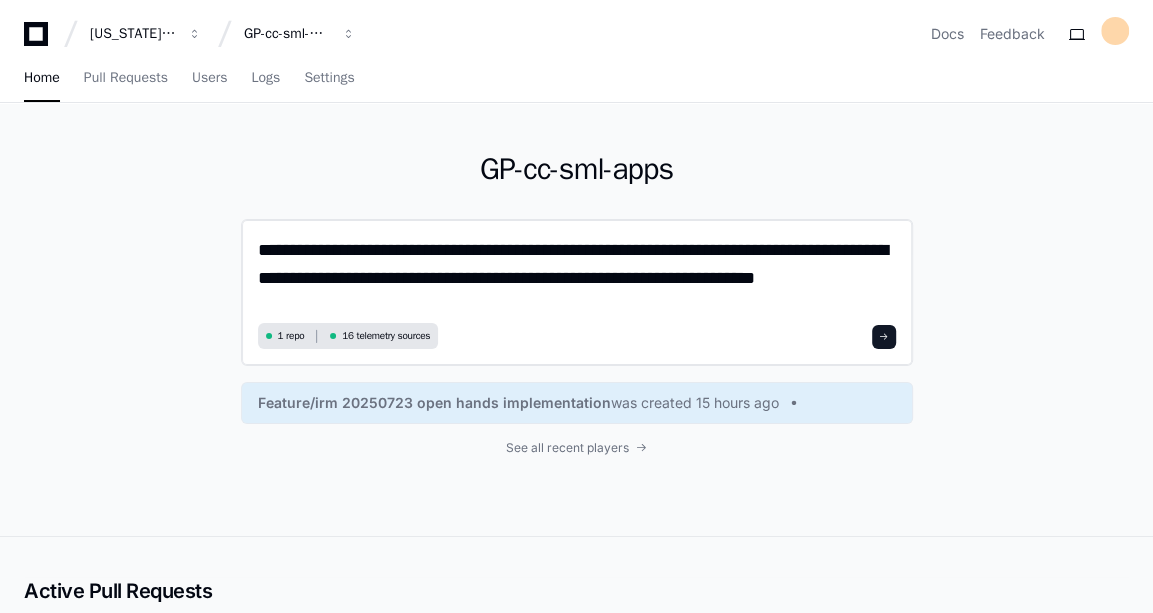 scroll, scrollTop: 0, scrollLeft: 0, axis: both 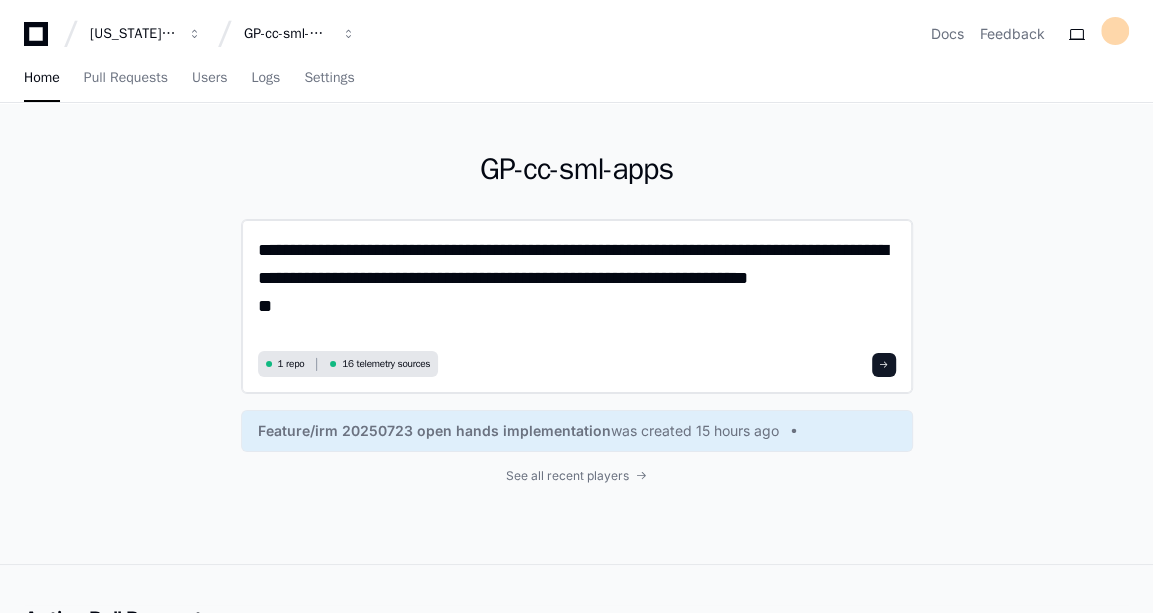 click on "**********" 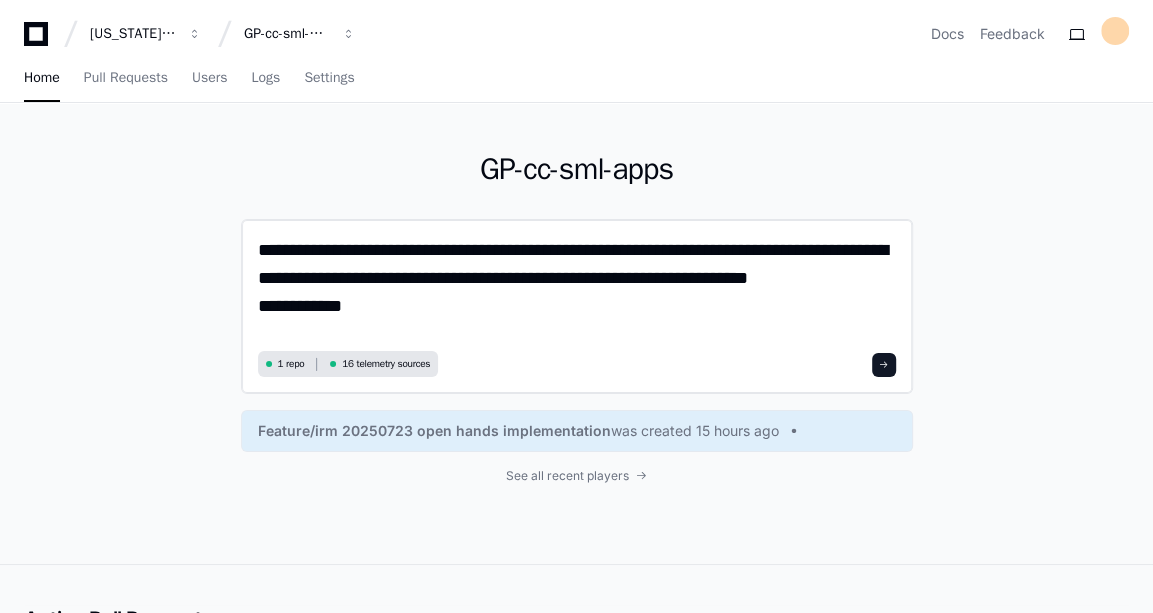 type on "**********" 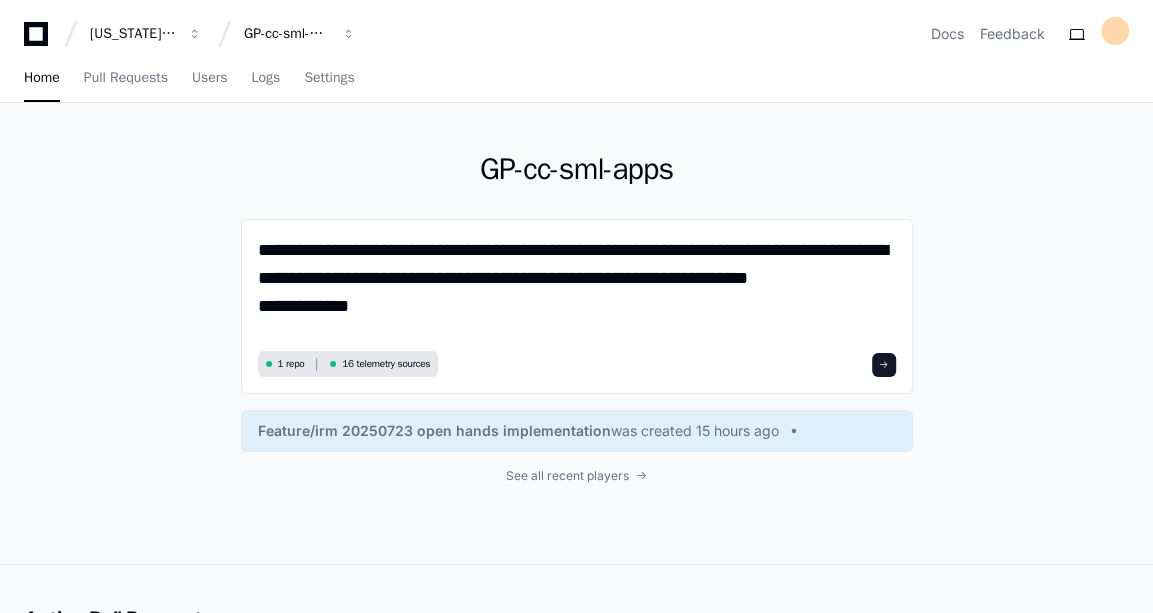 drag, startPoint x: 368, startPoint y: 307, endPoint x: 201, endPoint y: 213, distance: 191.63768 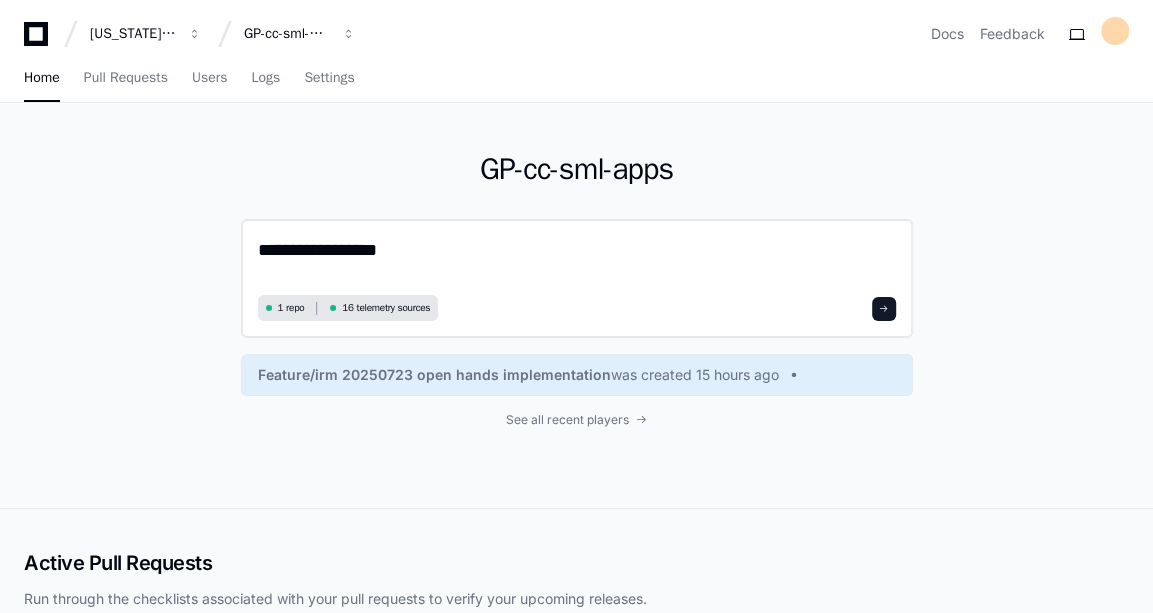 paste on "**********" 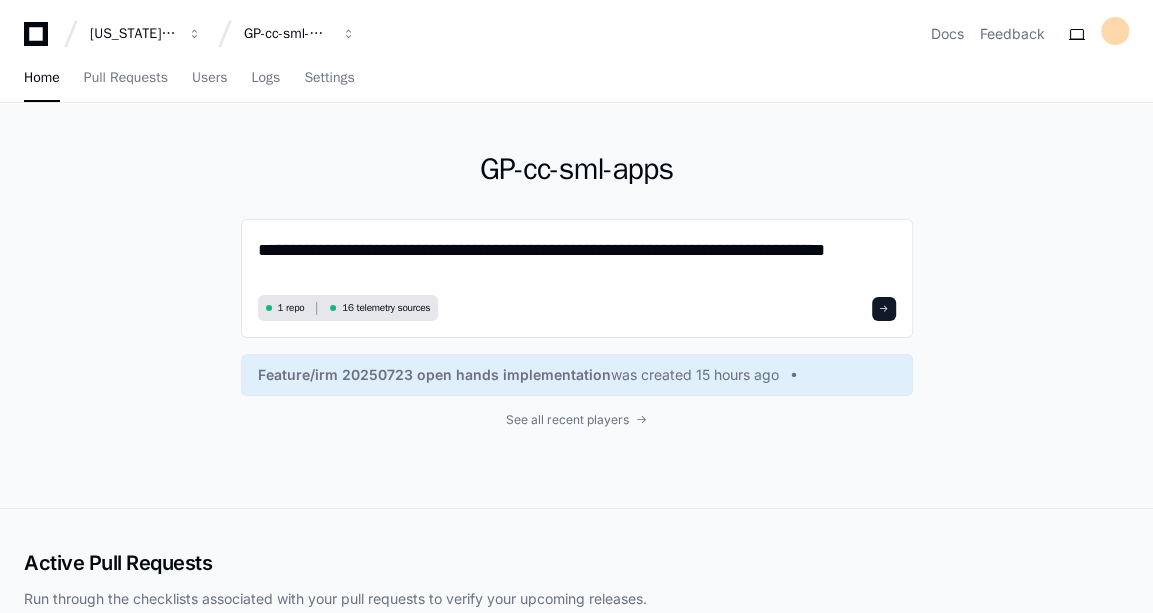 scroll, scrollTop: 0, scrollLeft: 0, axis: both 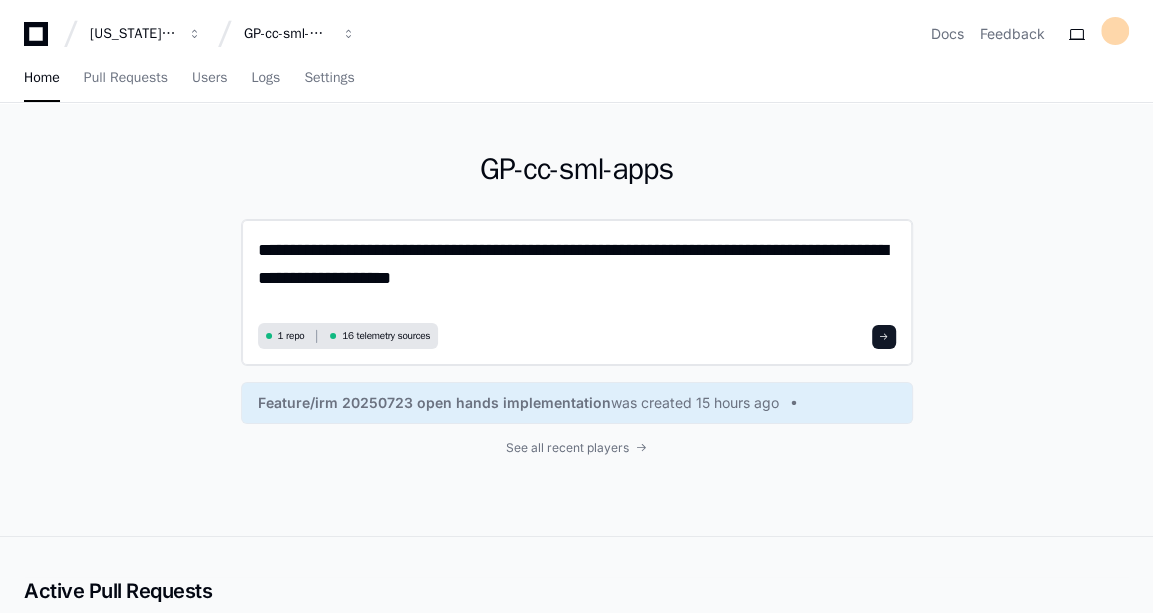 click on "**********" 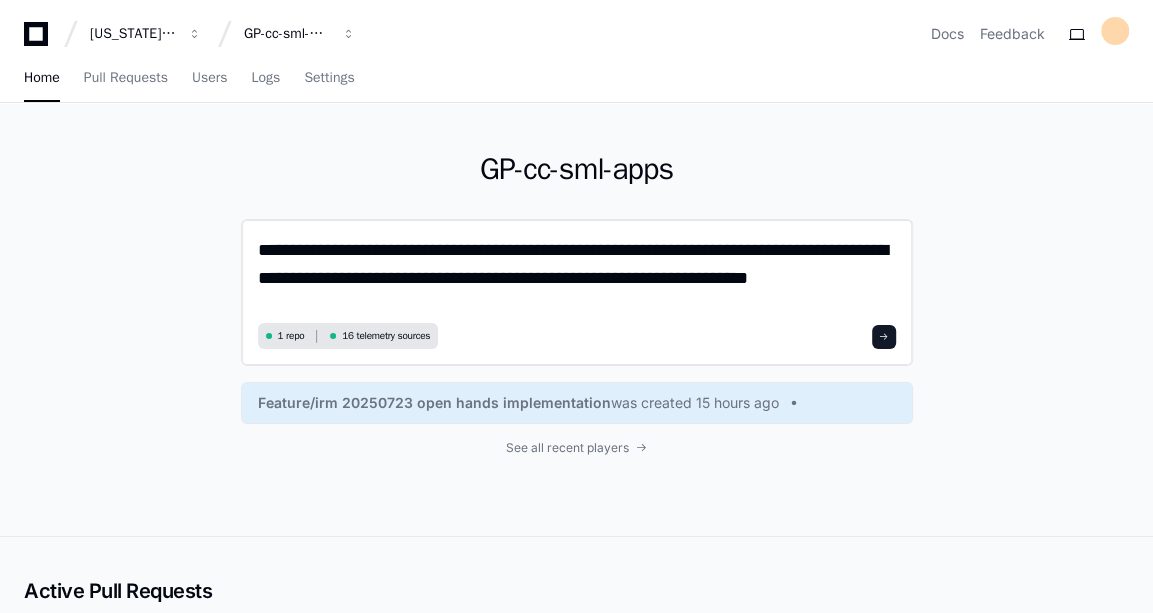 scroll, scrollTop: 0, scrollLeft: 0, axis: both 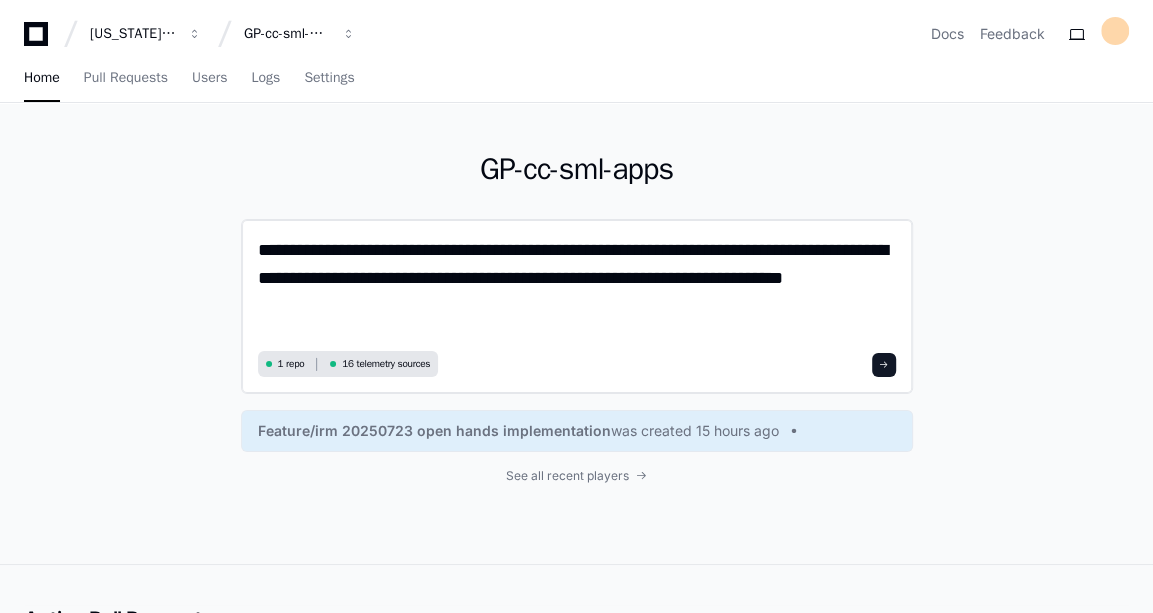 paste on "**********" 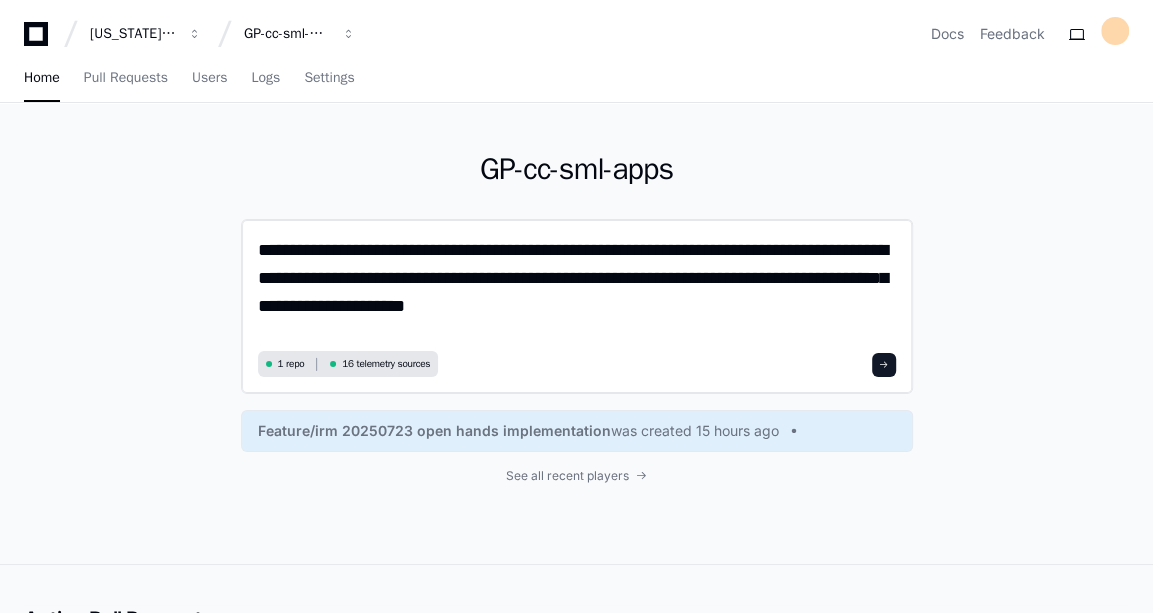 click on "**********" 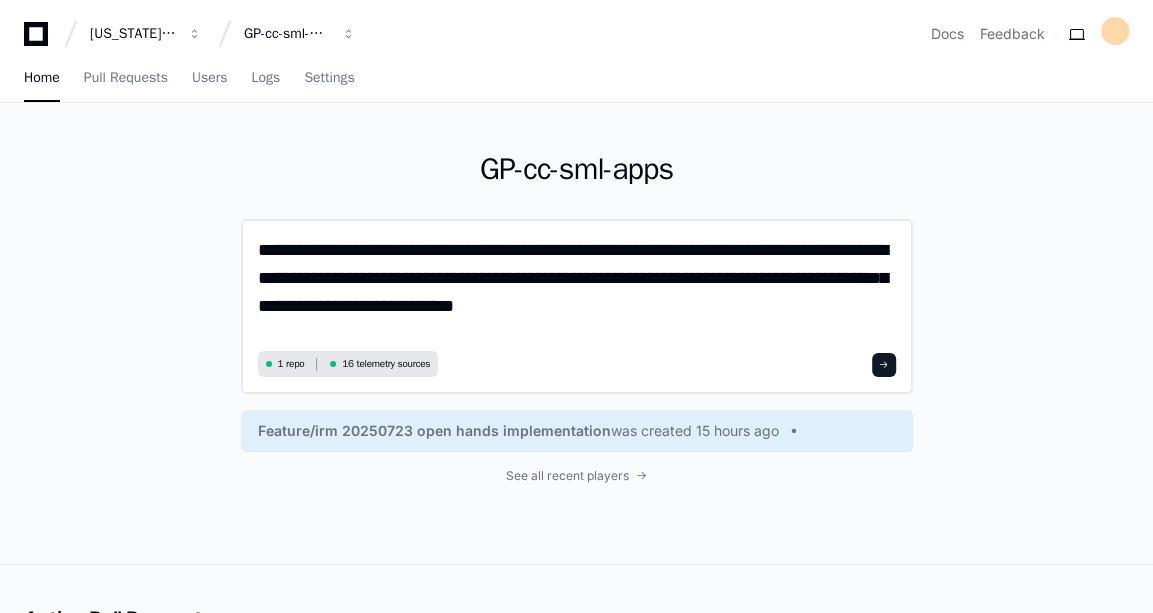 click on "**********" 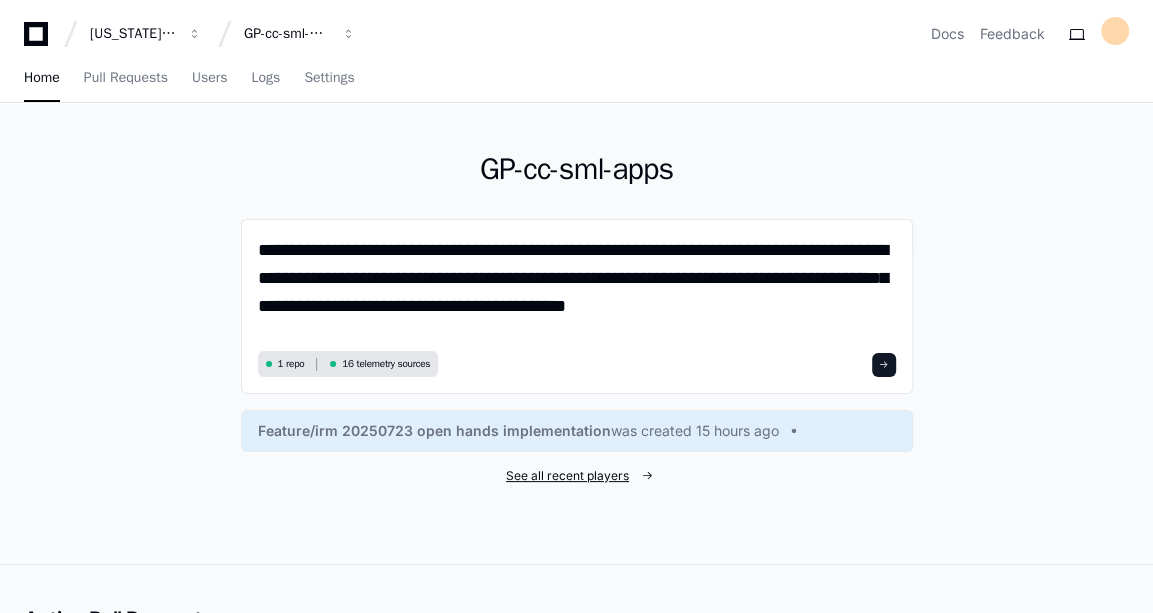 paste on "**********" 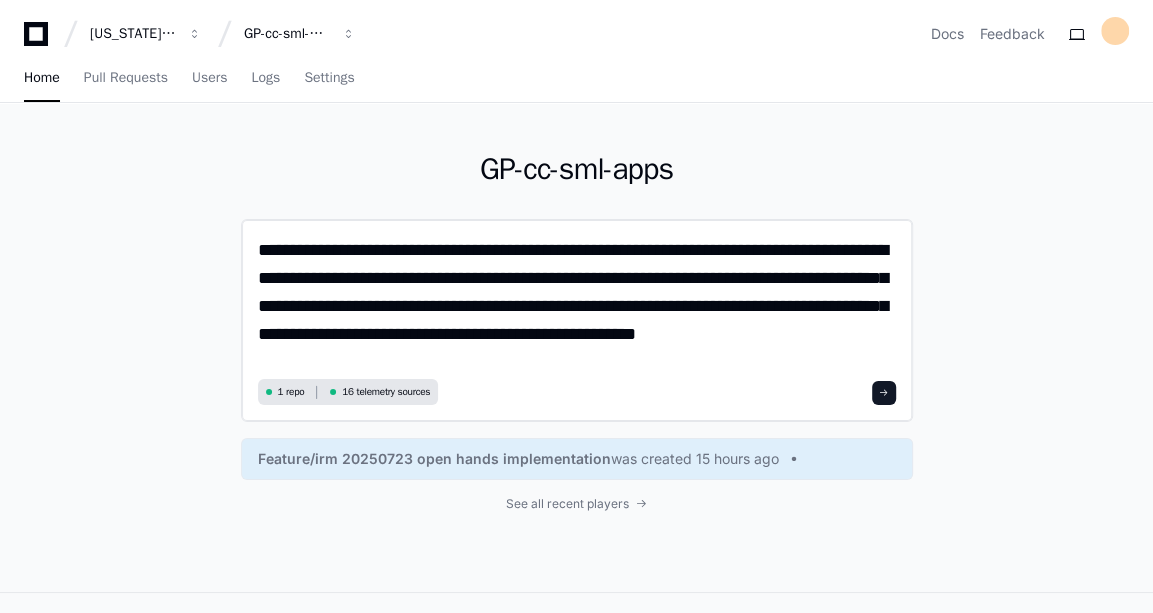 scroll, scrollTop: 0, scrollLeft: 0, axis: both 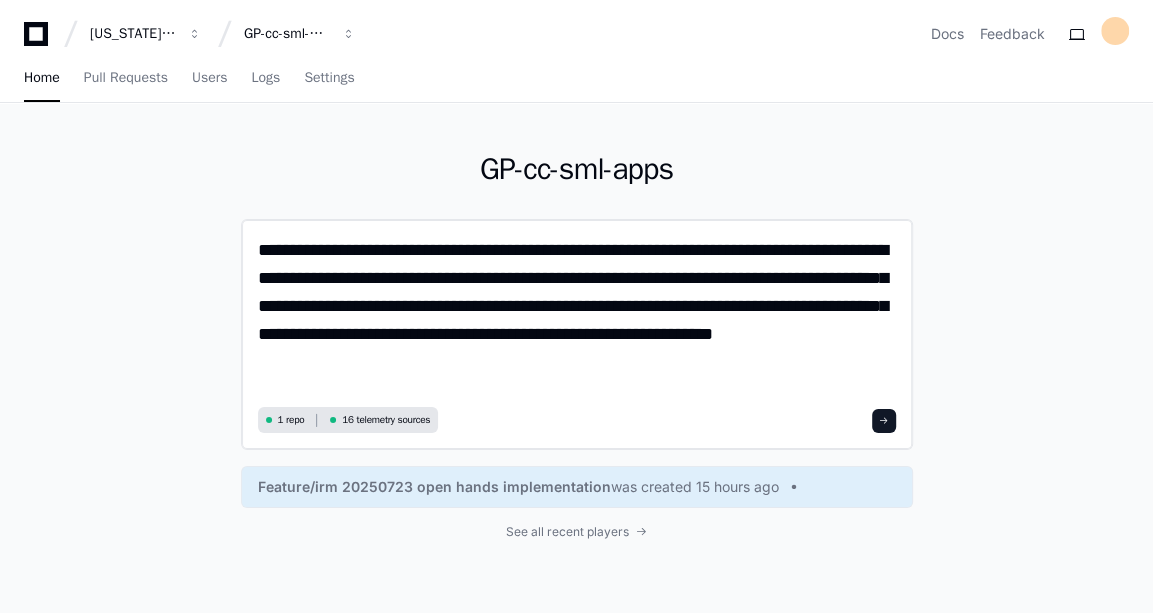 type on "**********" 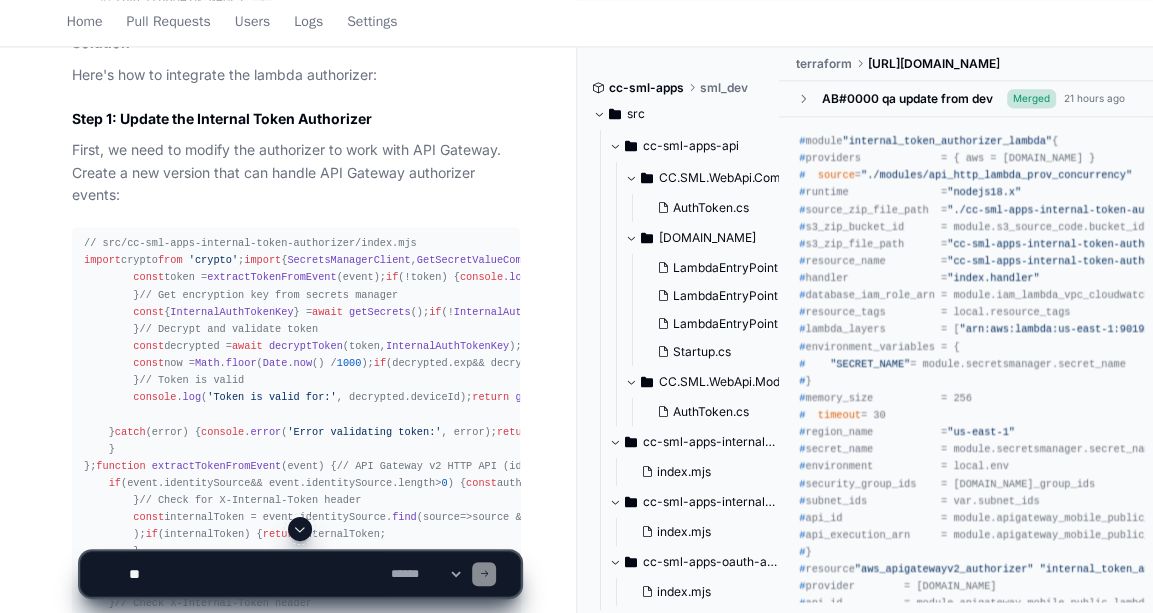 scroll, scrollTop: 1572, scrollLeft: 0, axis: vertical 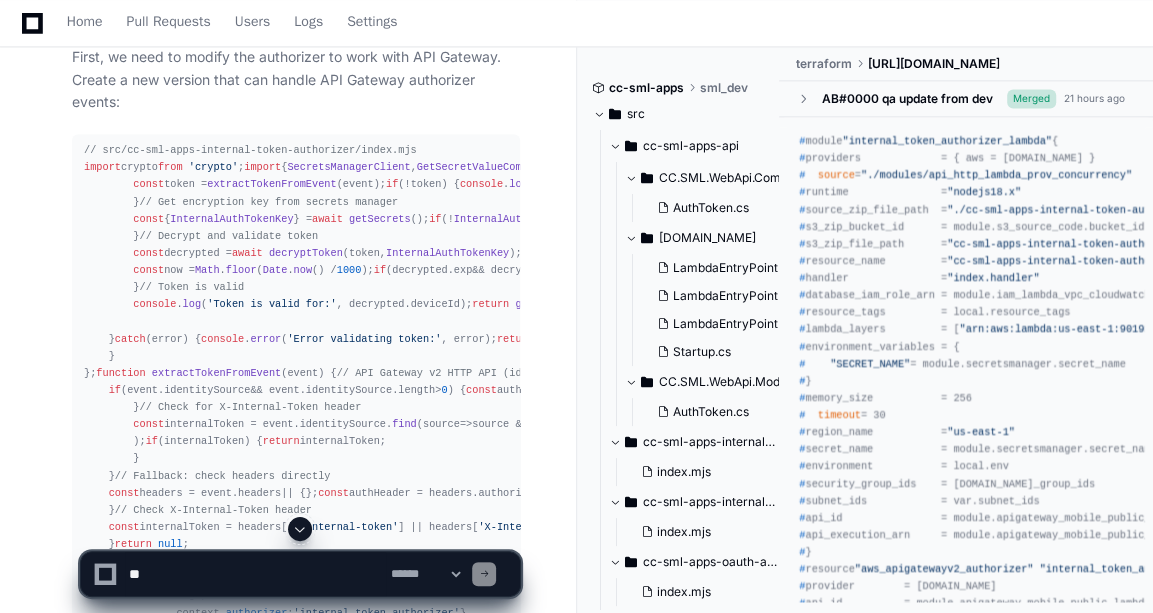 click 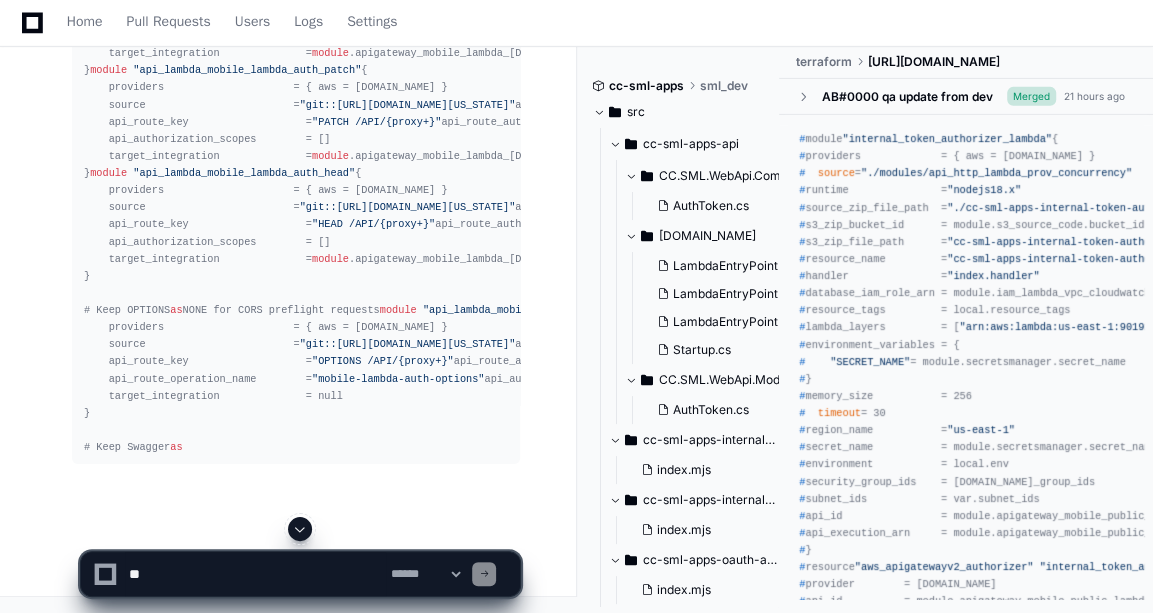 scroll, scrollTop: 6094, scrollLeft: 0, axis: vertical 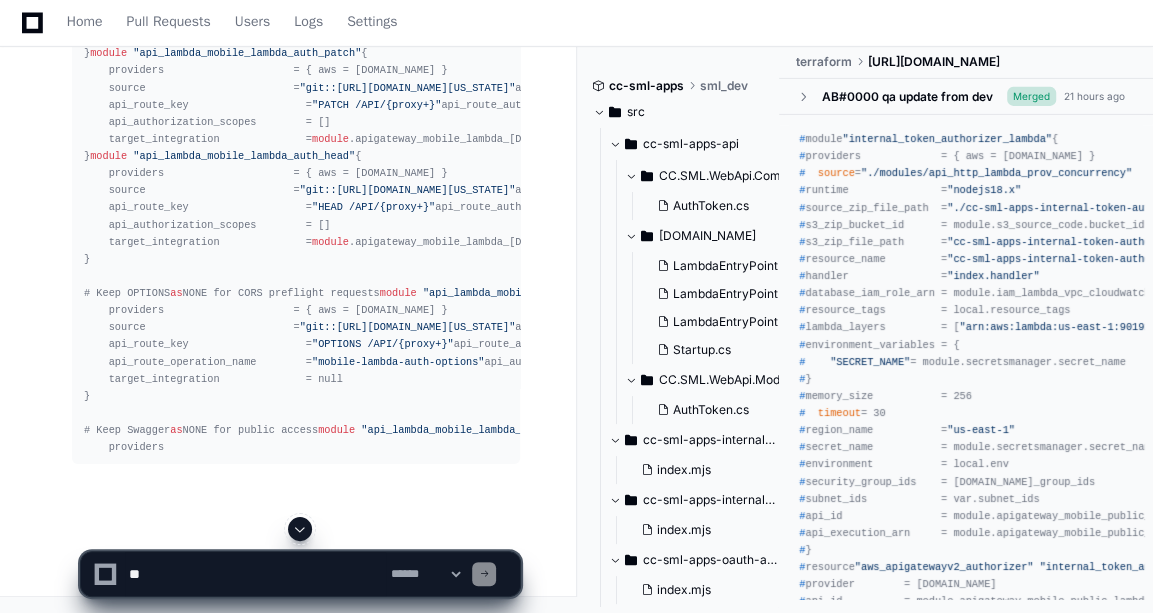 click 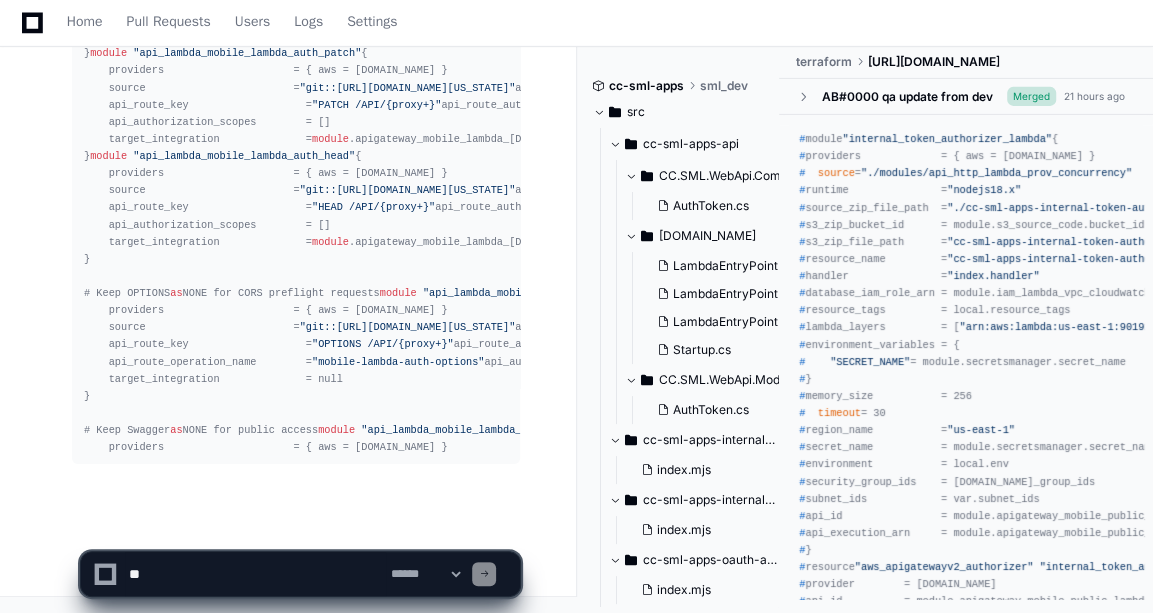 scroll, scrollTop: 6179, scrollLeft: 0, axis: vertical 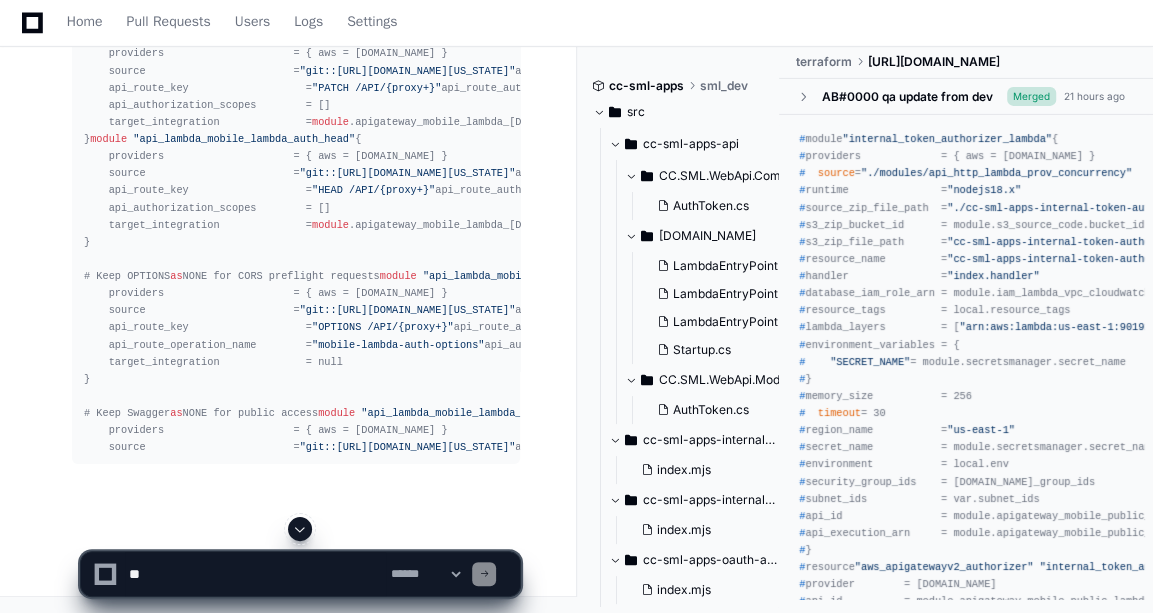 click 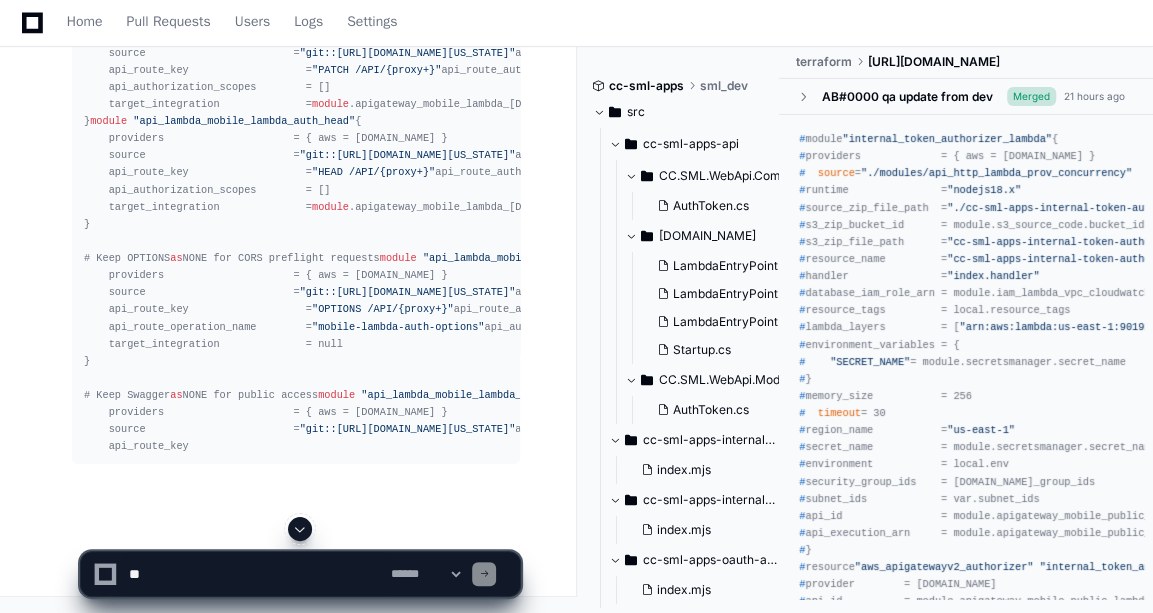scroll, scrollTop: 6214, scrollLeft: 0, axis: vertical 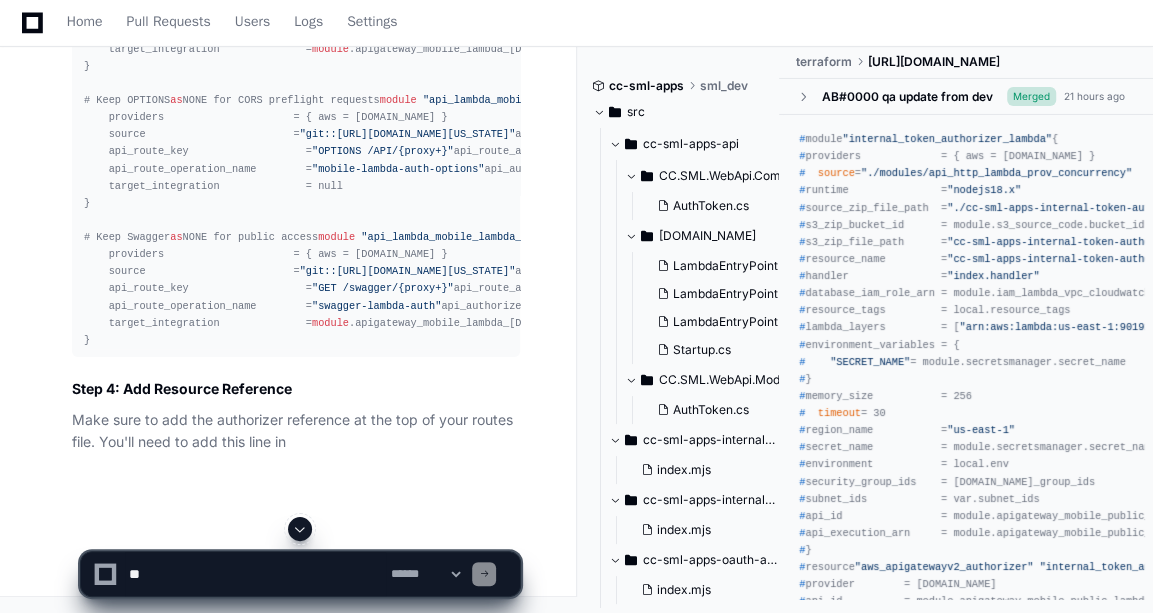 click 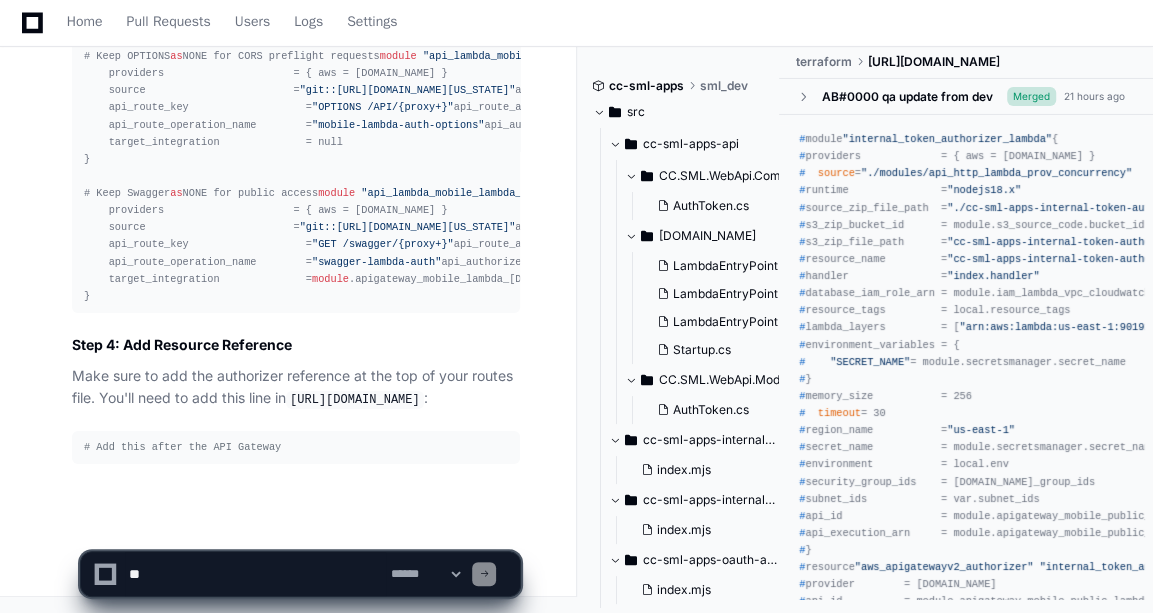 scroll, scrollTop: 6484, scrollLeft: 0, axis: vertical 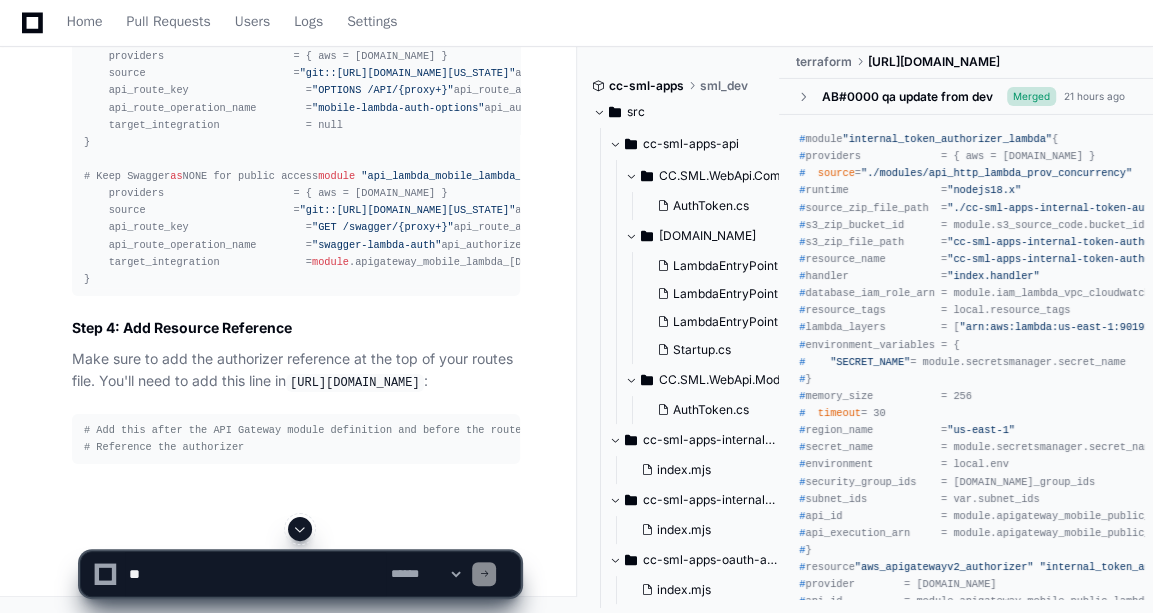 click 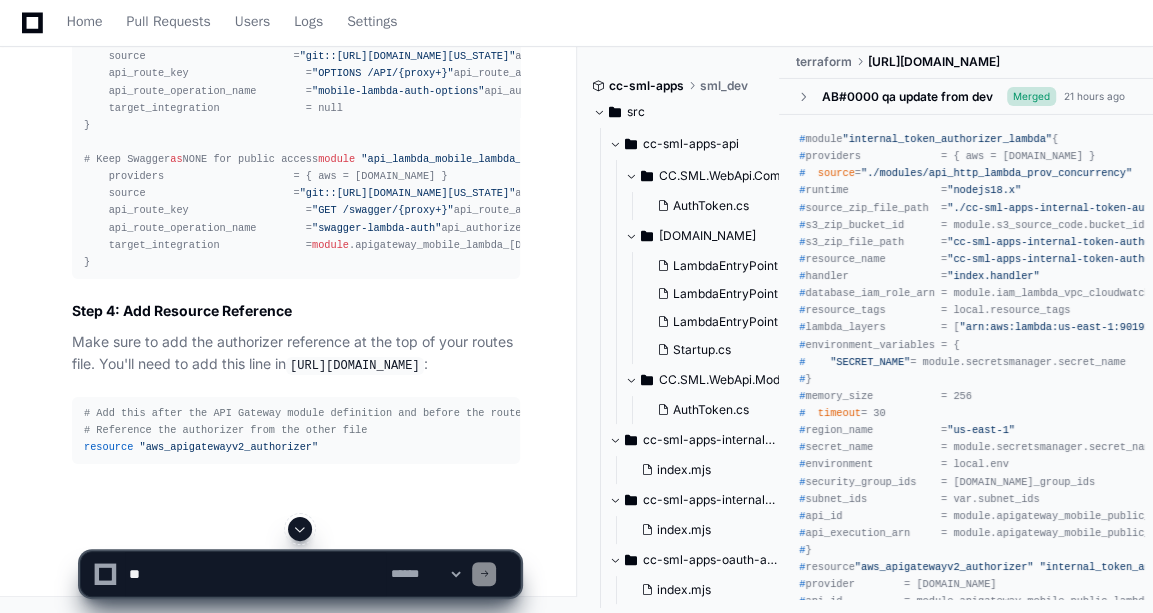 scroll, scrollTop: 6501, scrollLeft: 0, axis: vertical 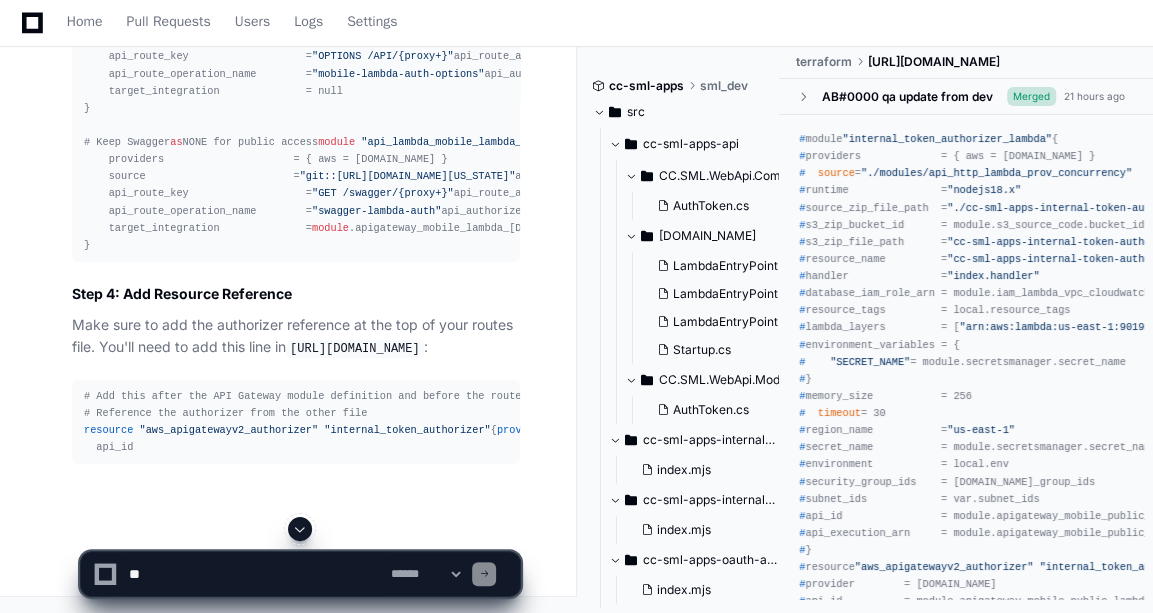 click 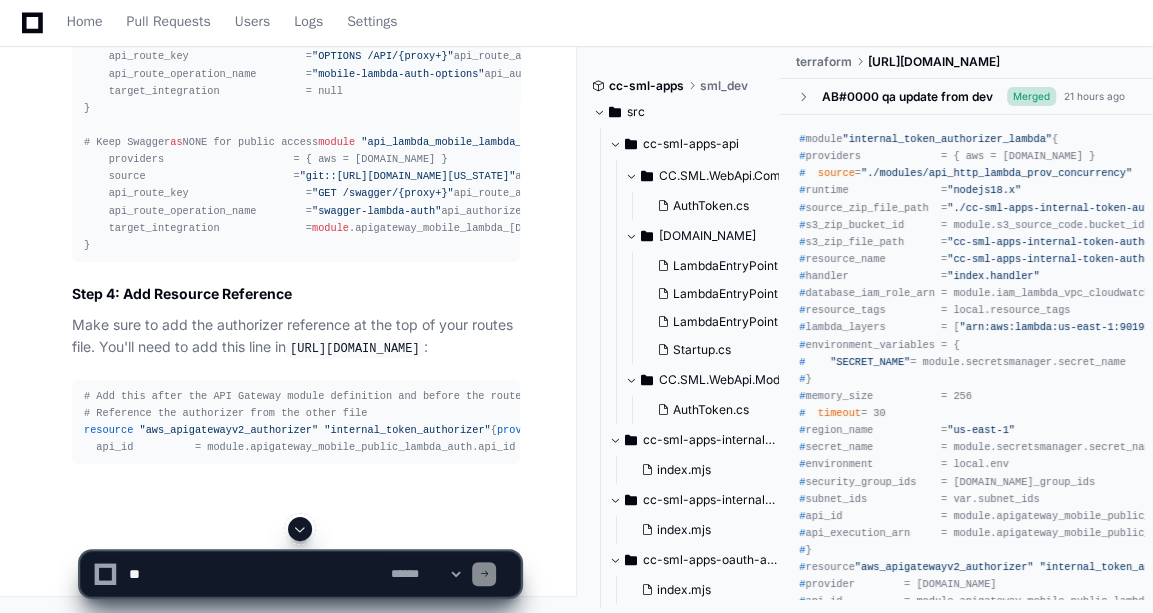 scroll, scrollTop: 6553, scrollLeft: 0, axis: vertical 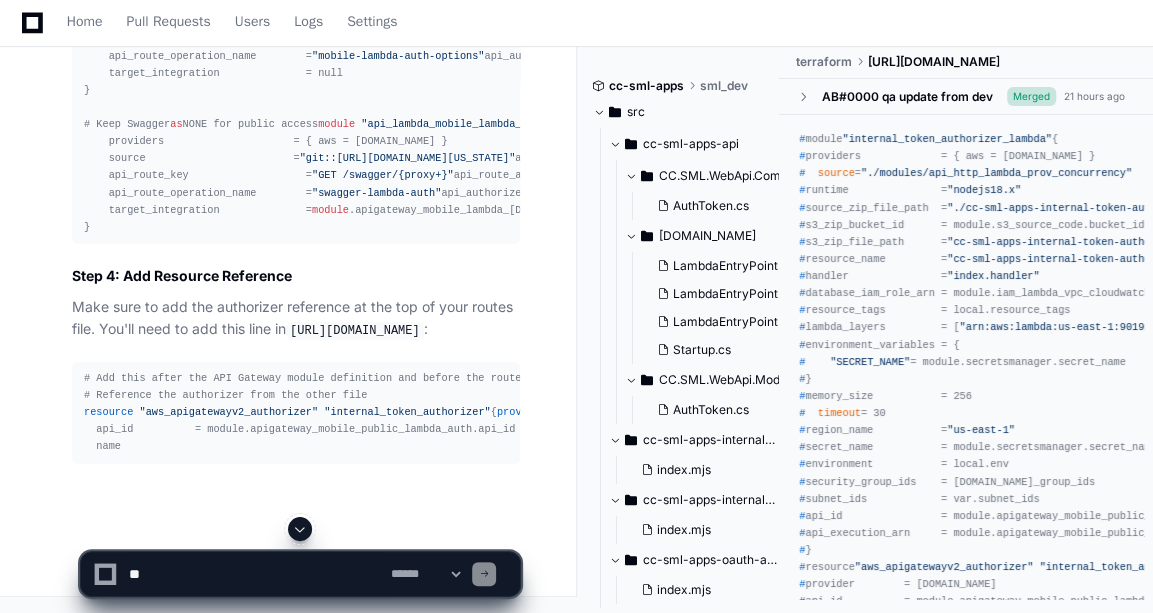 click 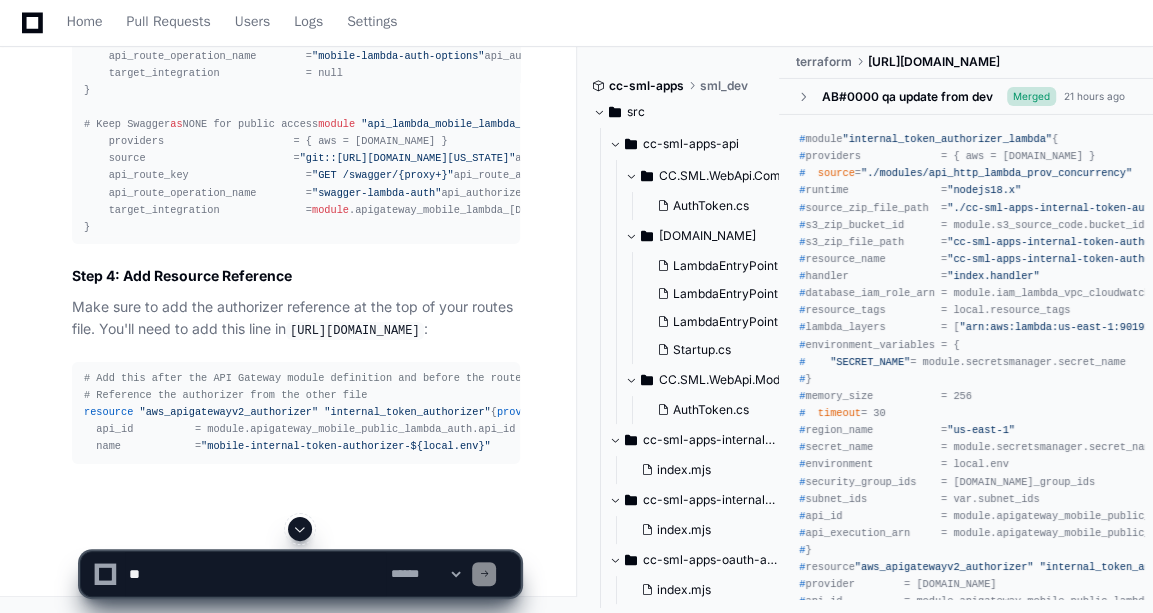 scroll, scrollTop: 6570, scrollLeft: 0, axis: vertical 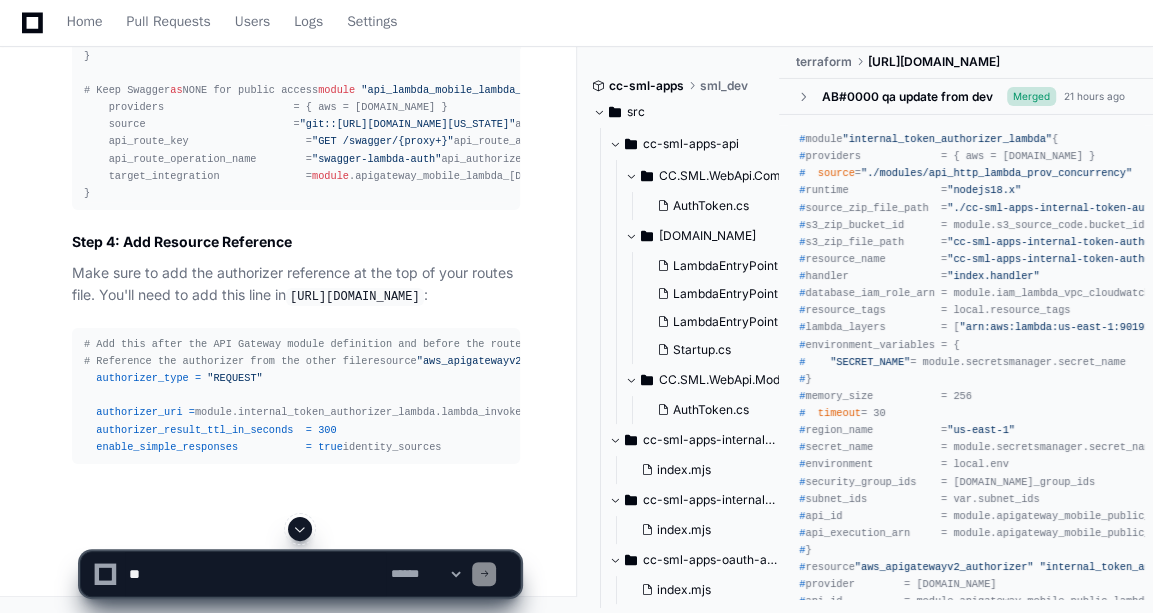 click 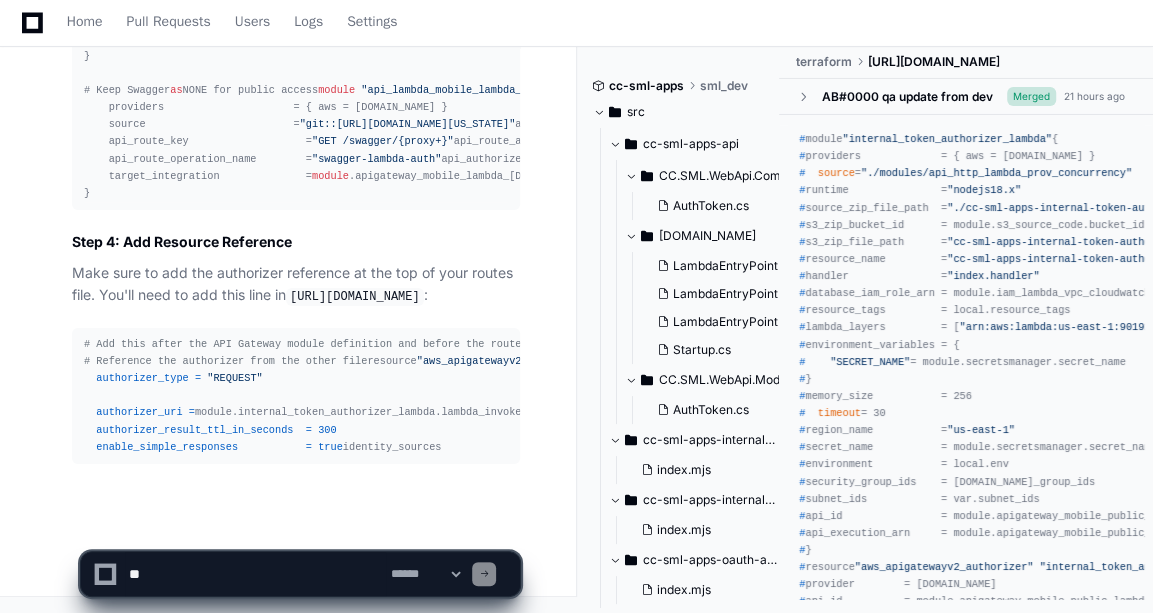 scroll, scrollTop: 6707, scrollLeft: 0, axis: vertical 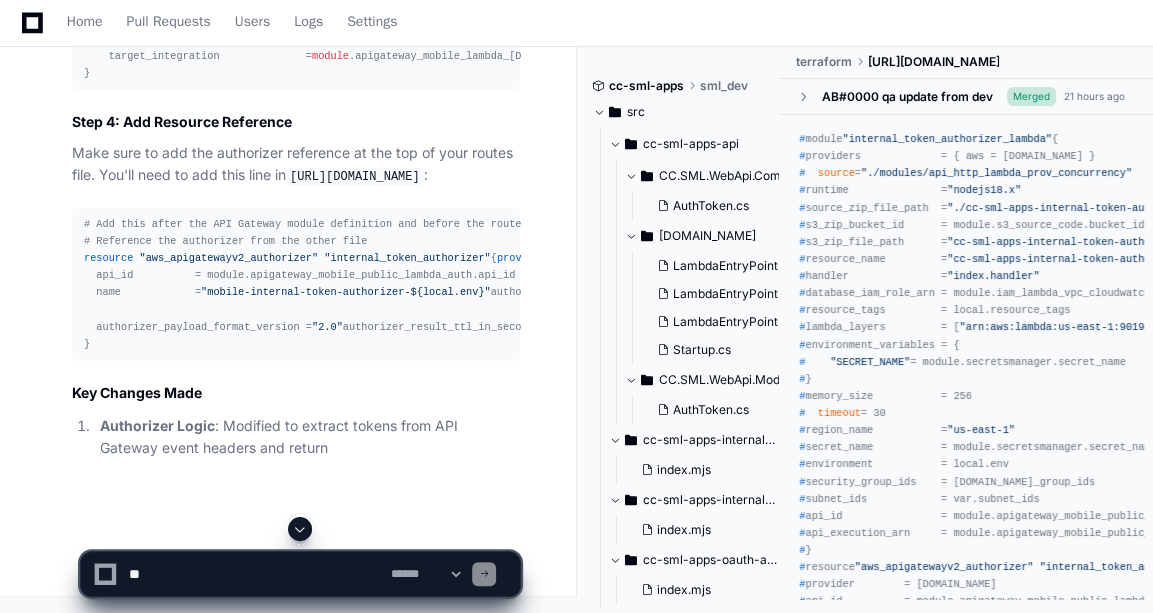 click 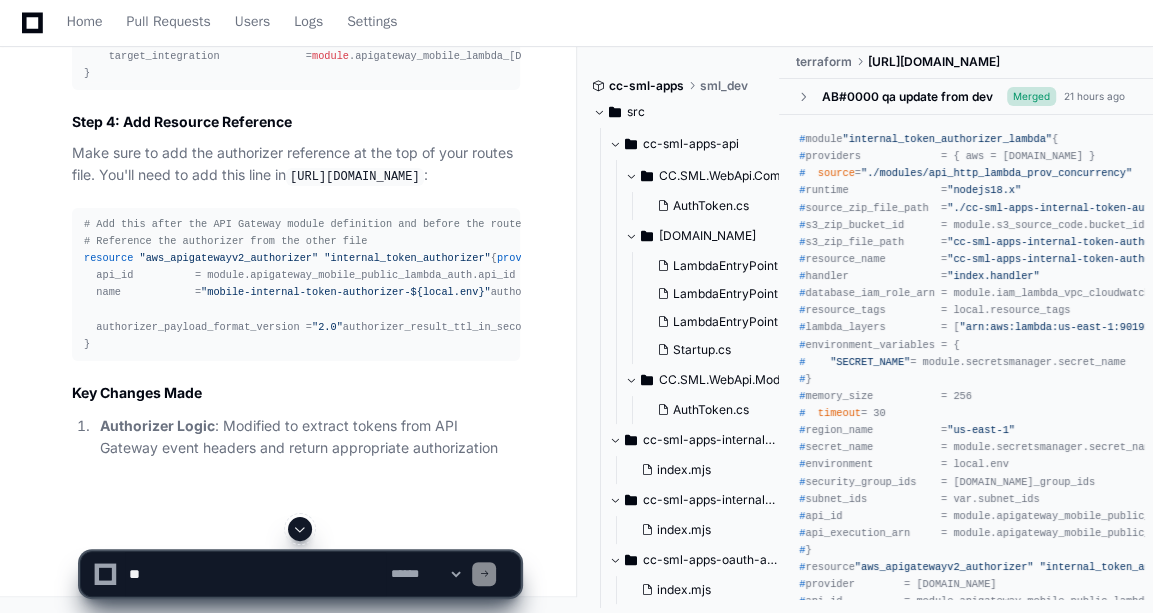 scroll, scrollTop: 6827, scrollLeft: 0, axis: vertical 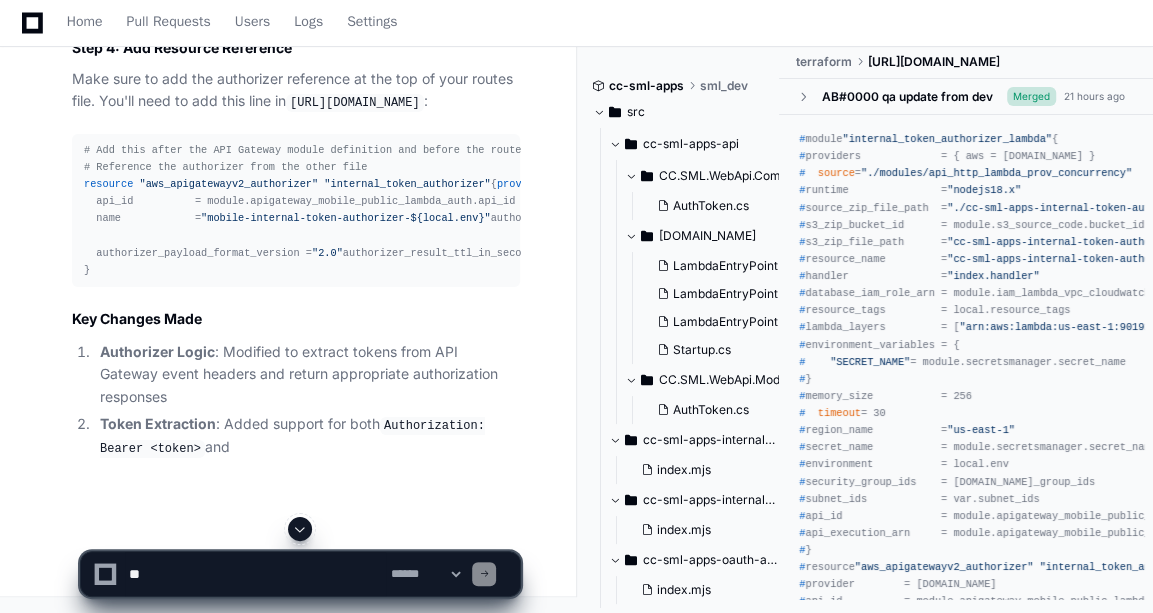 click 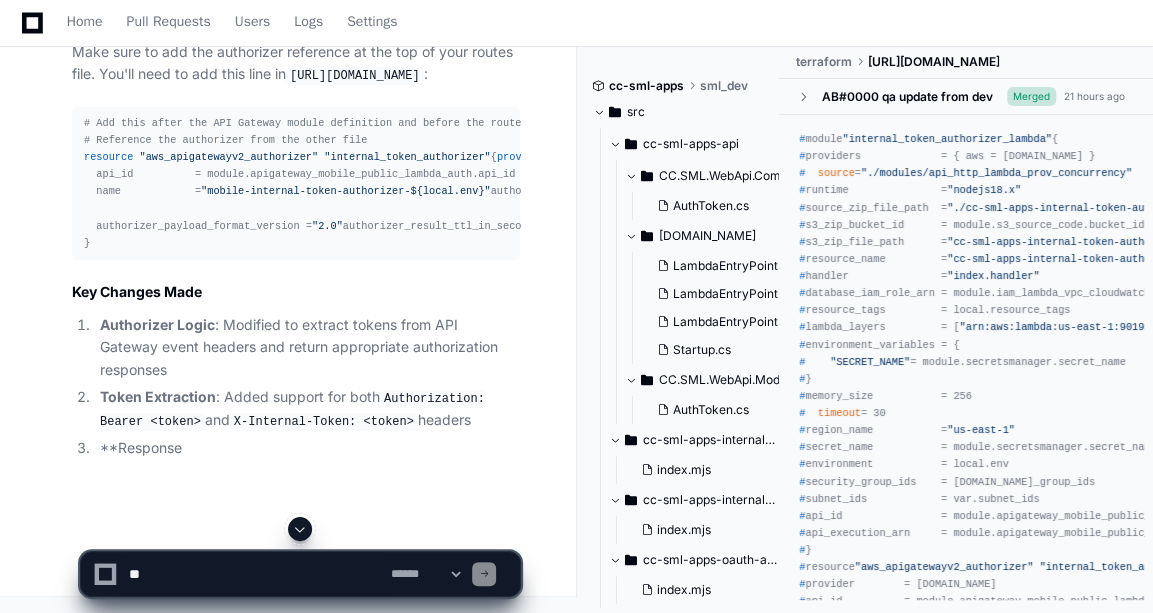 scroll, scrollTop: 6877, scrollLeft: 0, axis: vertical 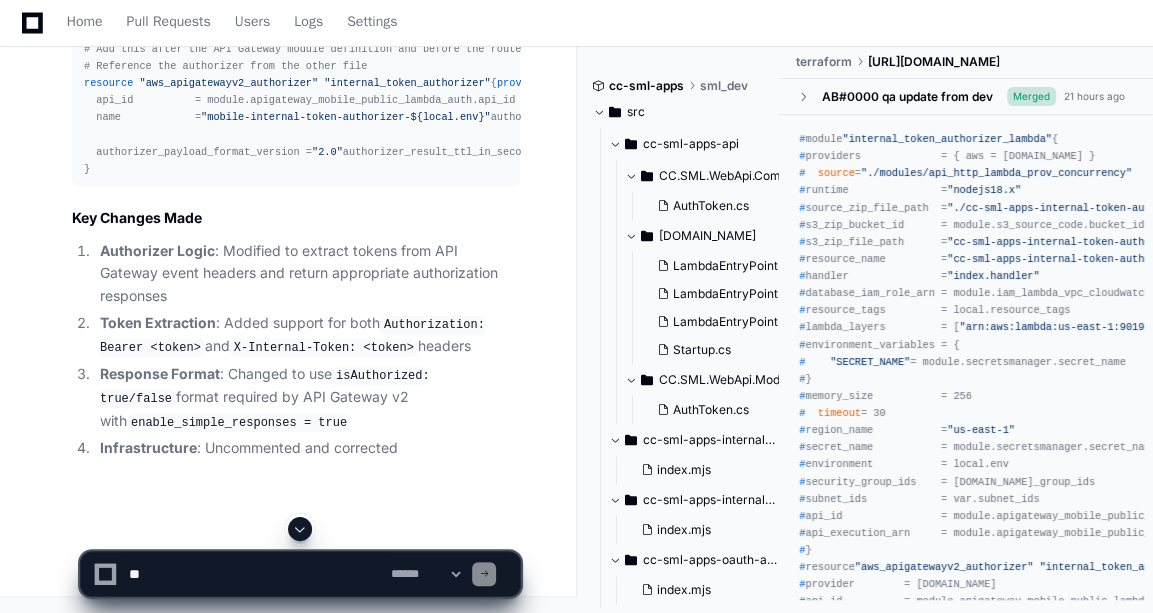 click 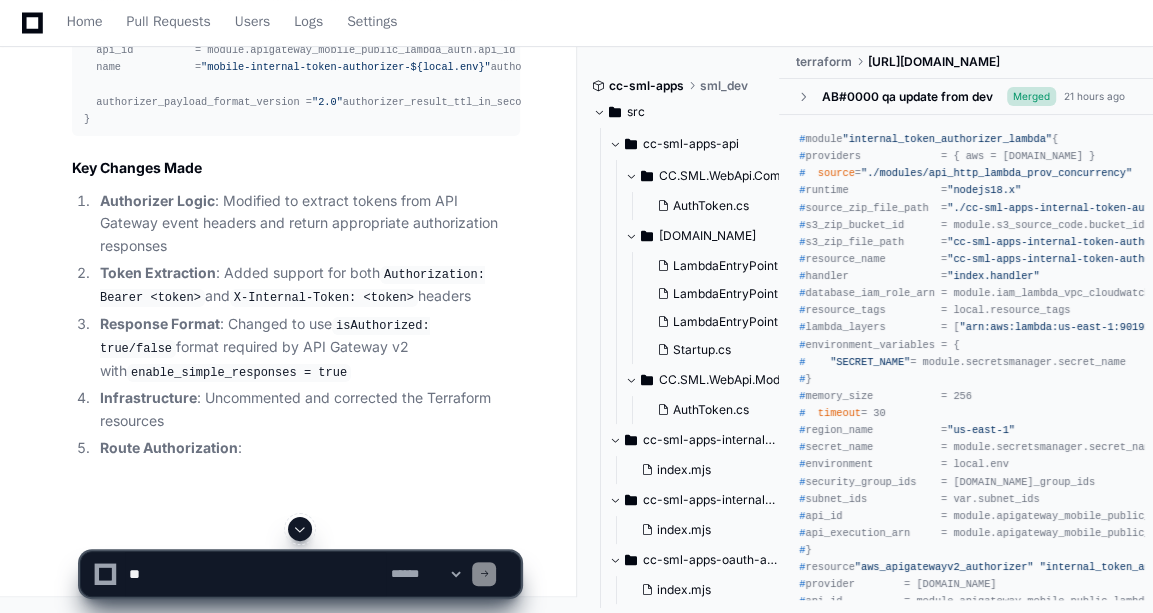 scroll, scrollTop: 6976, scrollLeft: 0, axis: vertical 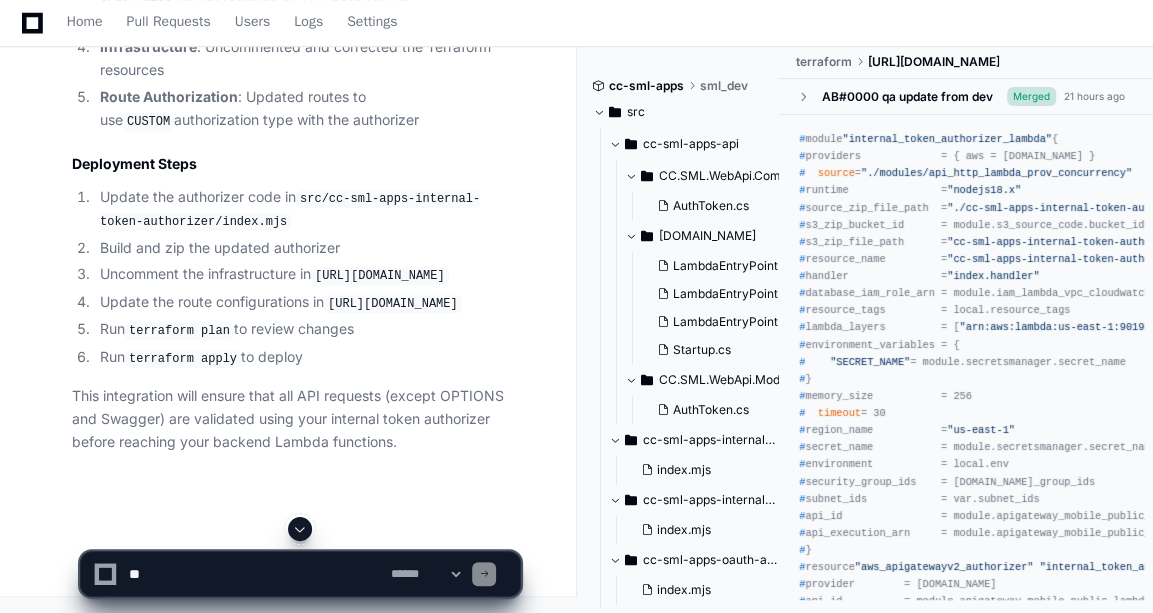click 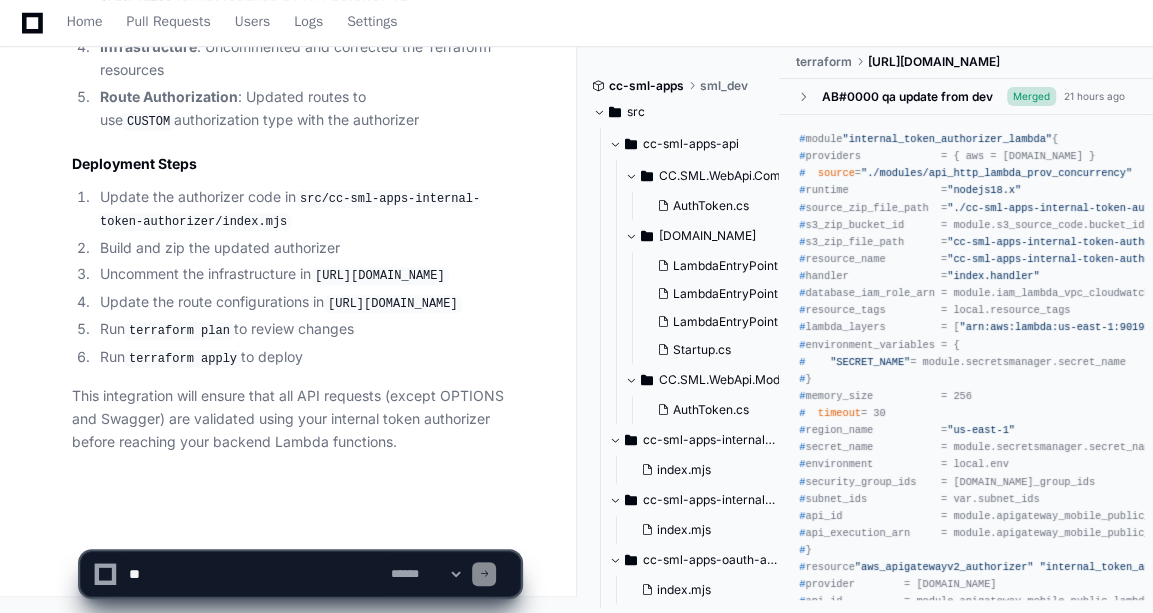 scroll, scrollTop: 7393, scrollLeft: 0, axis: vertical 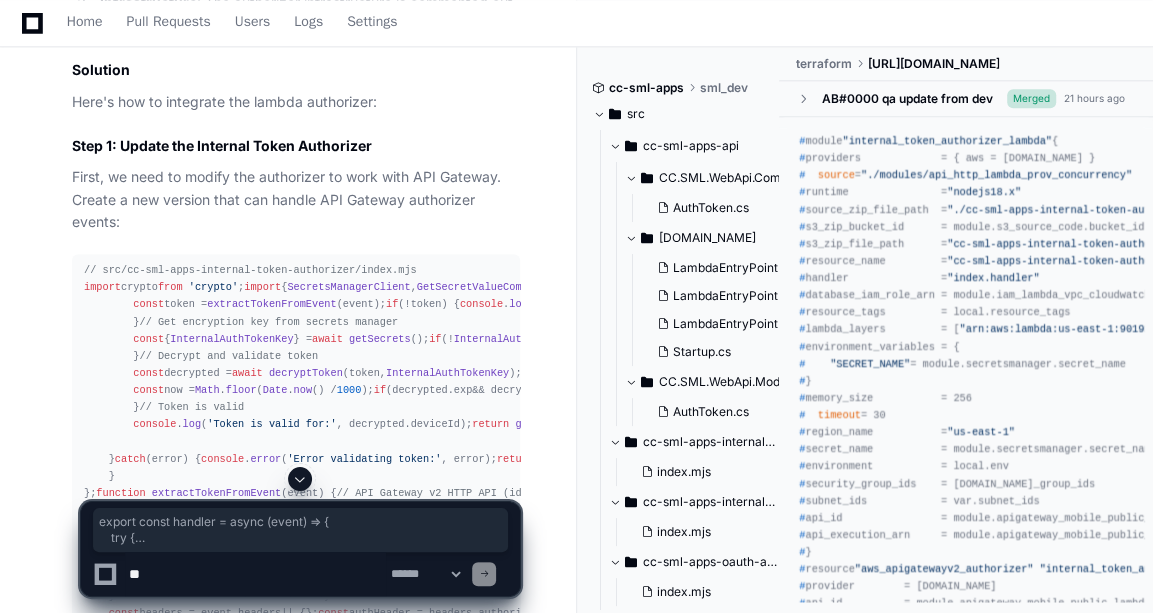 drag, startPoint x: 76, startPoint y: 329, endPoint x: 214, endPoint y: 446, distance: 180.92264 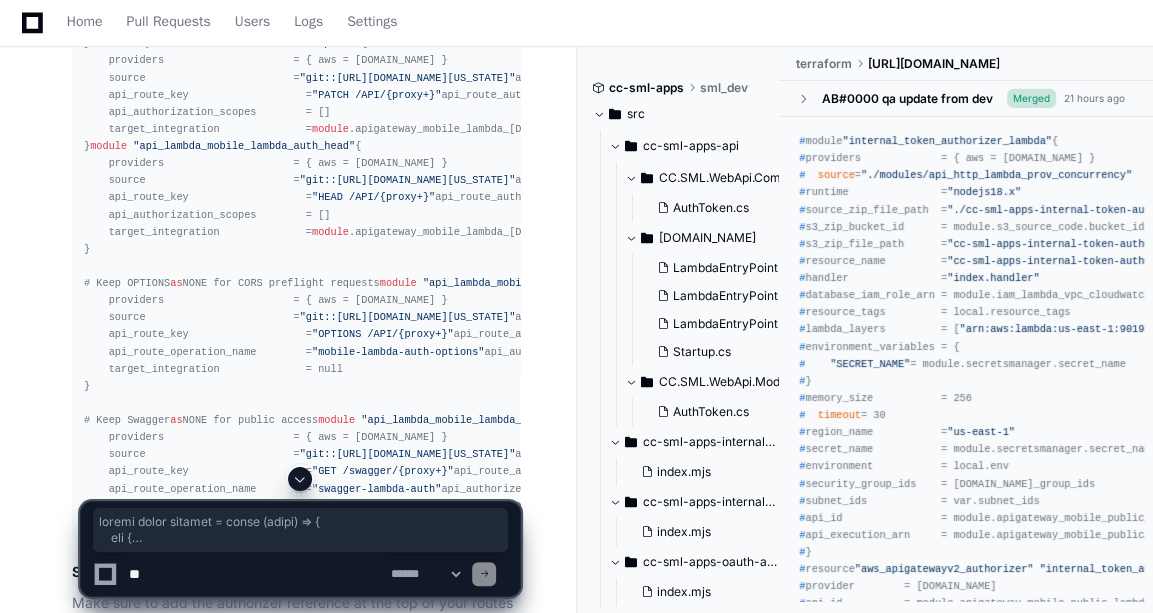 scroll, scrollTop: 3643, scrollLeft: 0, axis: vertical 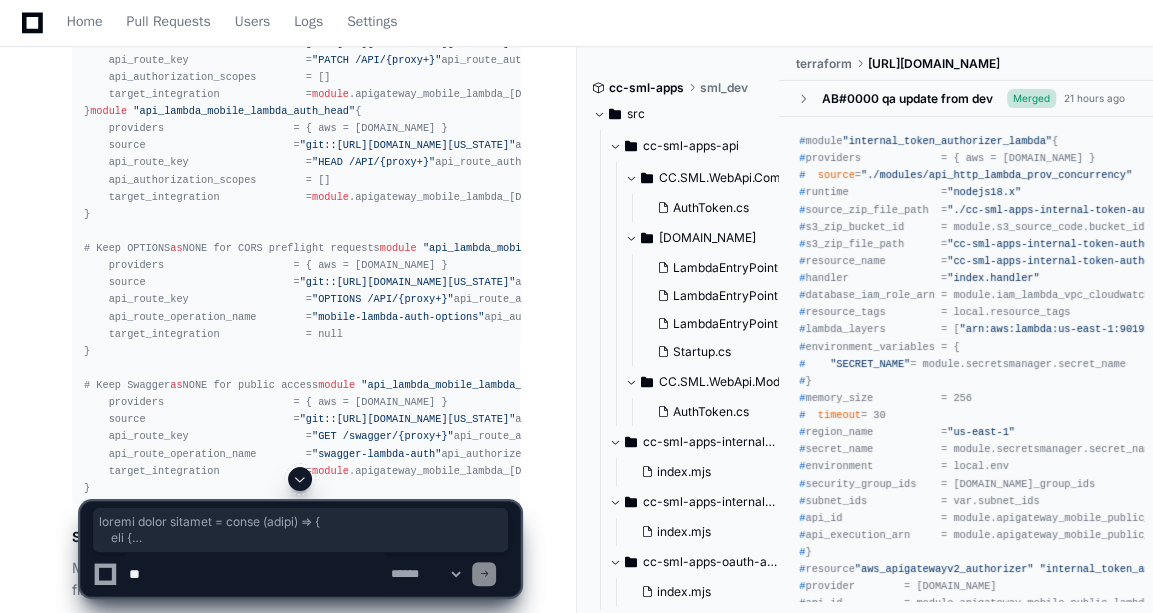 copy on "export   const   handler  =  async  ( event ) => {
try  {
console . log ( 'Authorizer event:' ,  JSON . stringify (event,  null ,  2 ));
// Extract token from the event
const  token =  extractTokenFromEvent (event);
if  (!token) {
console . log ( 'No token found in request' );
return   generateSimpleResponse ( false ,  'No token provided' );
}
// Get encryption key from secrets manager
const  {  InternalAuthTokenKey  } =  await   getSecrets ();
if  (! InternalAuthTokenKey ) {
throw   new   Error ( 'InternalAuthTokenKey is missing from secrets' );
}
// Decrypt and validate token
const  decrypted =  await   decryptToken (token,  InternalAuthTokenKey );
// Validate token expiration
const  now =  Math . floor ( Date . now () /  1000 );
if  (decrypted. exp  && decrypted. exp  < now) {
console . log ( 'Token has expired' );
..." 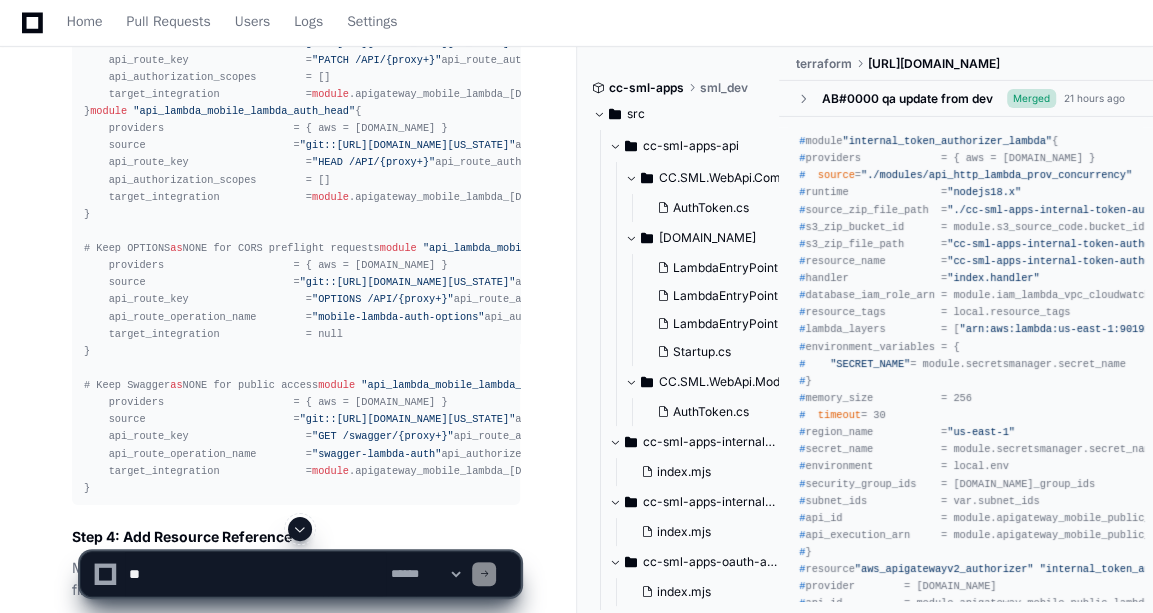 click on "# terraform/[URL][DOMAIN_NAME]" 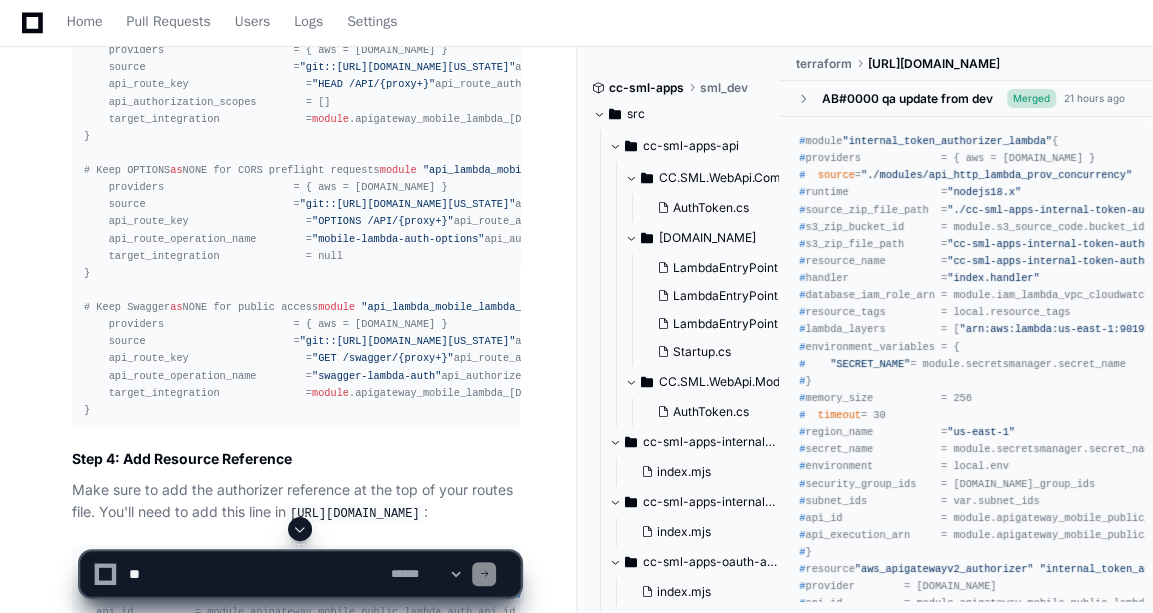 click on "[URL][DOMAIN_NAME]" 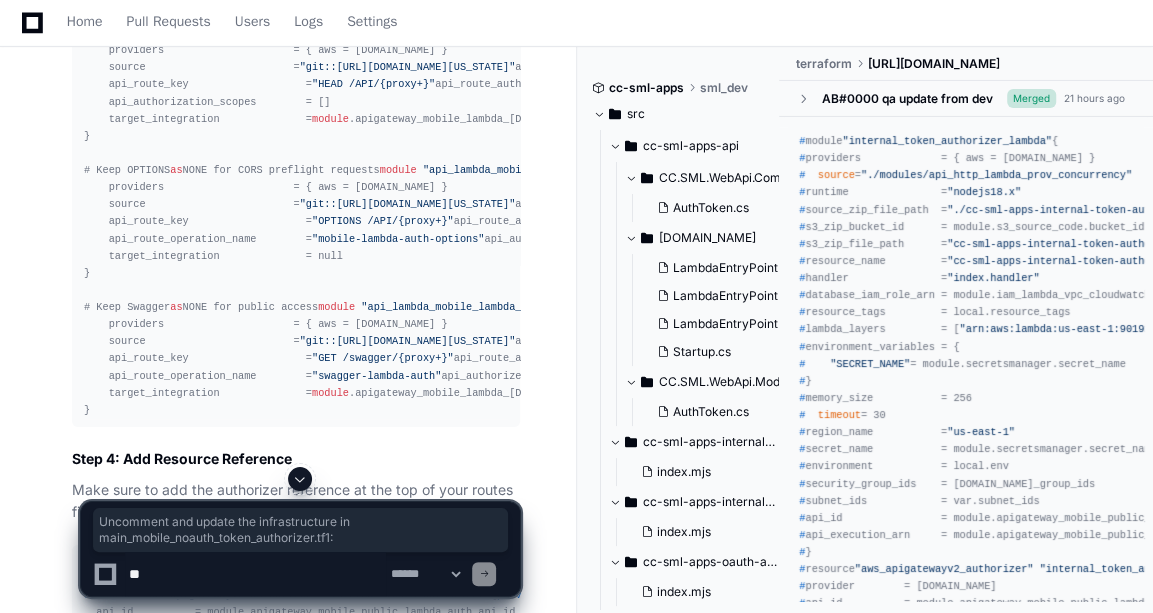 click on "[URL][DOMAIN_NAME]" 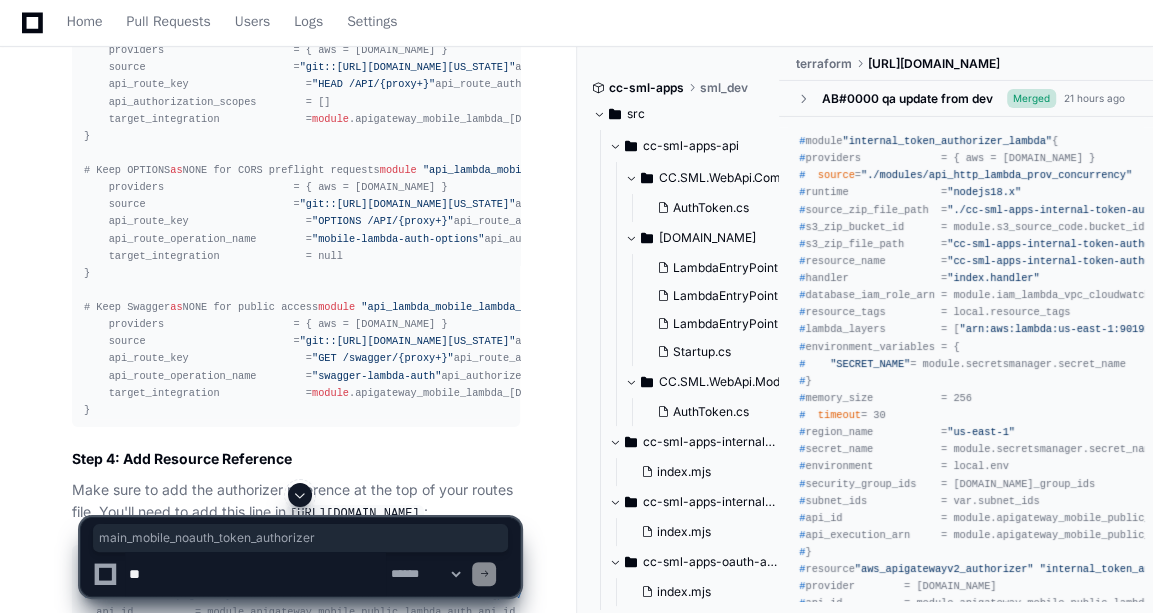 drag, startPoint x: 76, startPoint y: 270, endPoint x: 304, endPoint y: 275, distance: 228.05482 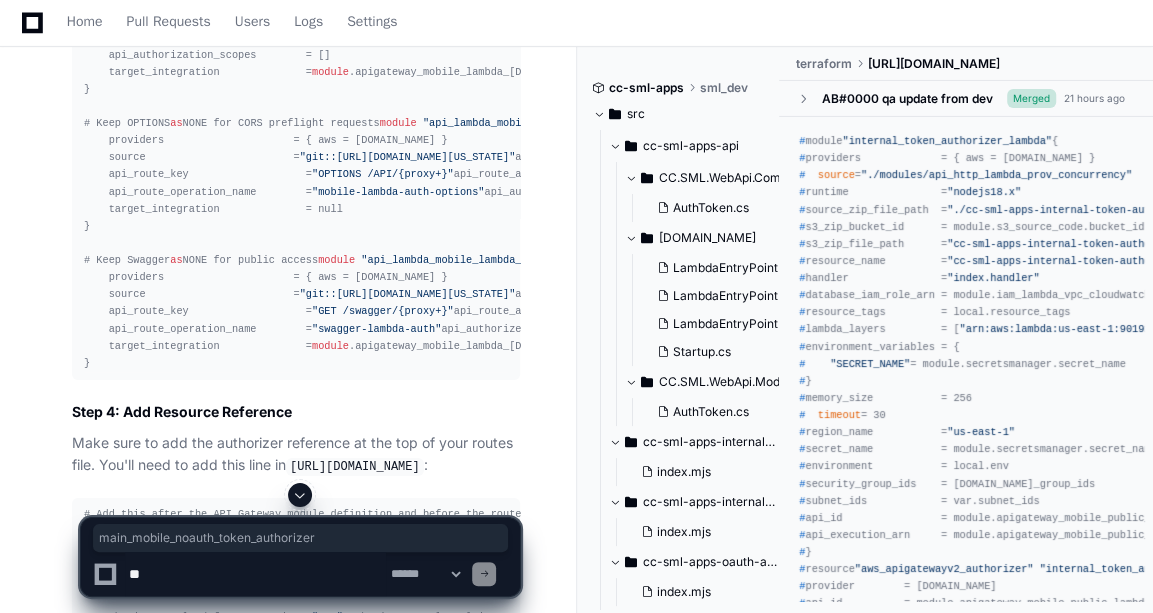 scroll, scrollTop: 3769, scrollLeft: 0, axis: vertical 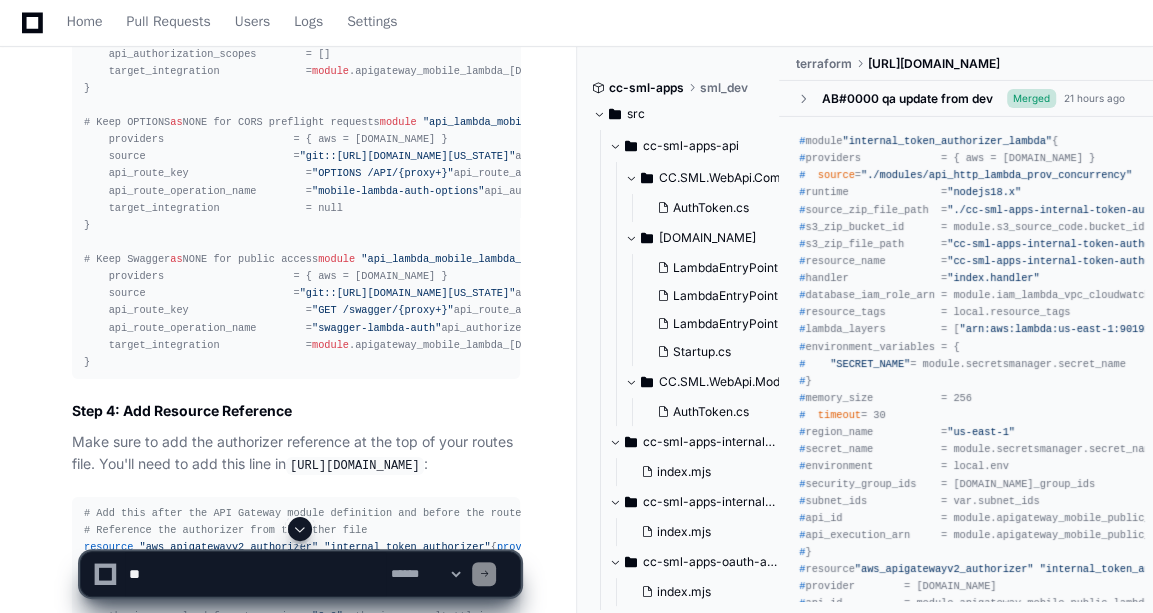 click on "main_mobile_noauth_token_authorizer.tf 1 main_mobile_noauth.api.tf 2  Now let me create a new authorizer that's designed to work as an API Gateway authorizer. The current code is designed to receive tokens in the body, but API Gateway authorizers work differently - they need to extract tokens from headers and return authorization responses in a specific format.
Let me first create the new authorizer code that will work with API Gateway:   Based on your request, I'll help you integrate the lambda authorizer for token validation with your API Gateway. The current setup has the infrastructure commented out, and the authorizer code needs to be modified to work as an API Gateway authorizer rather than a standalone token validator.
Current Situation
Looking at your codebase, I can see:
API Gateway :  apigateway_mobile_public_lambda_auth  is currently set up without authorization (all routes have  api_route_authorization_type = "NONE" )
Token Authorizer :  cc-sml-apps-internal-token-authorizer
1" 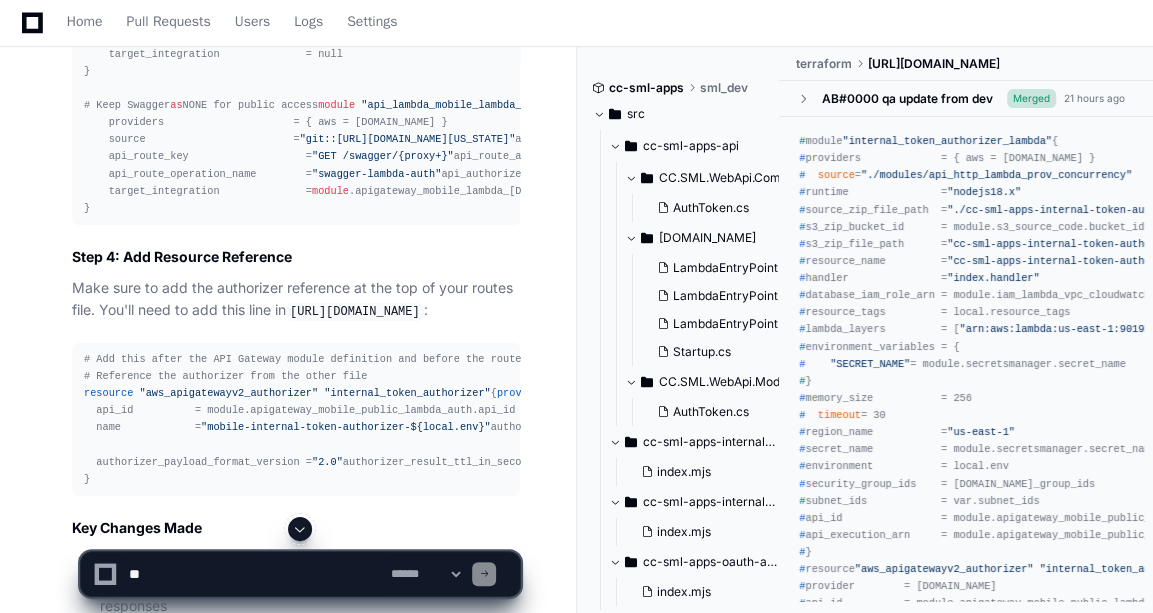 scroll, scrollTop: 3924, scrollLeft: 0, axis: vertical 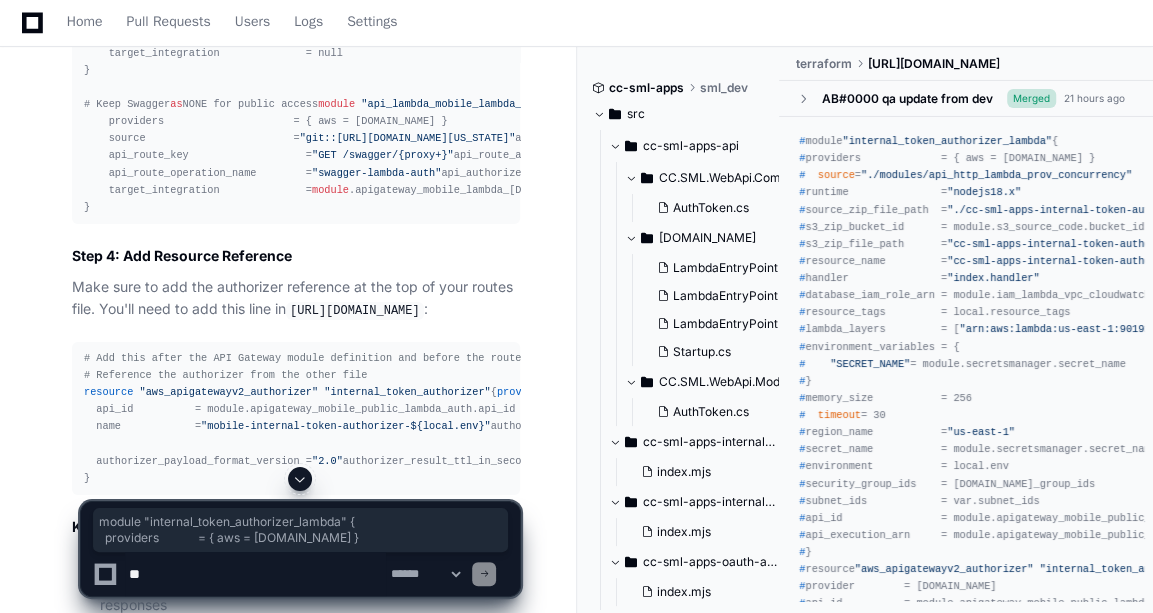 drag, startPoint x: 81, startPoint y: 173, endPoint x: 158, endPoint y: 378, distance: 218.98402 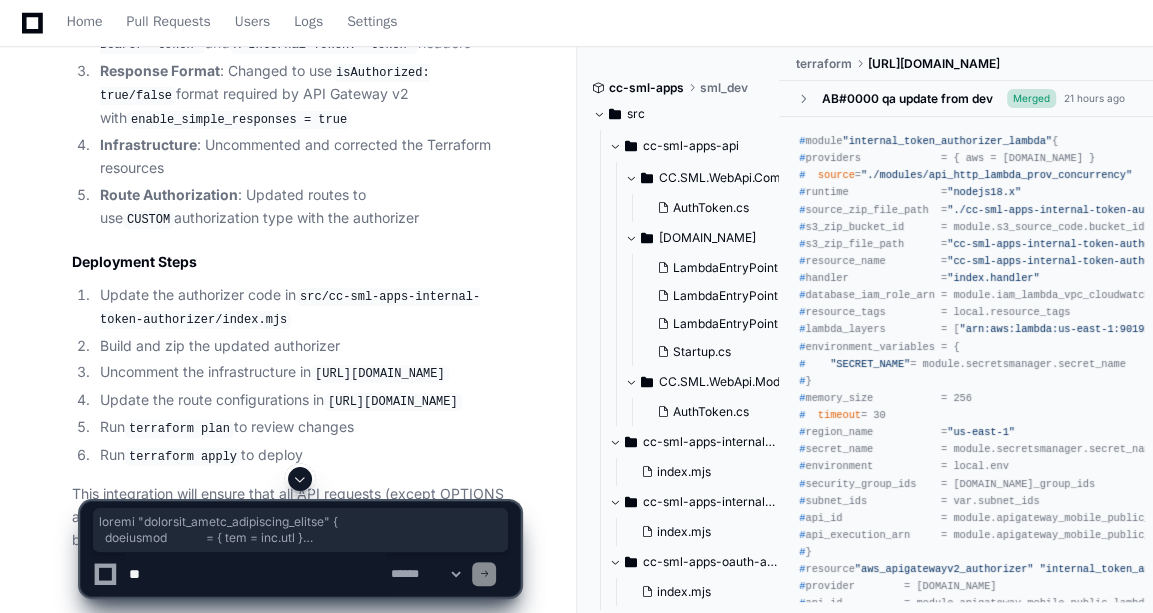 scroll, scrollTop: 4533, scrollLeft: 0, axis: vertical 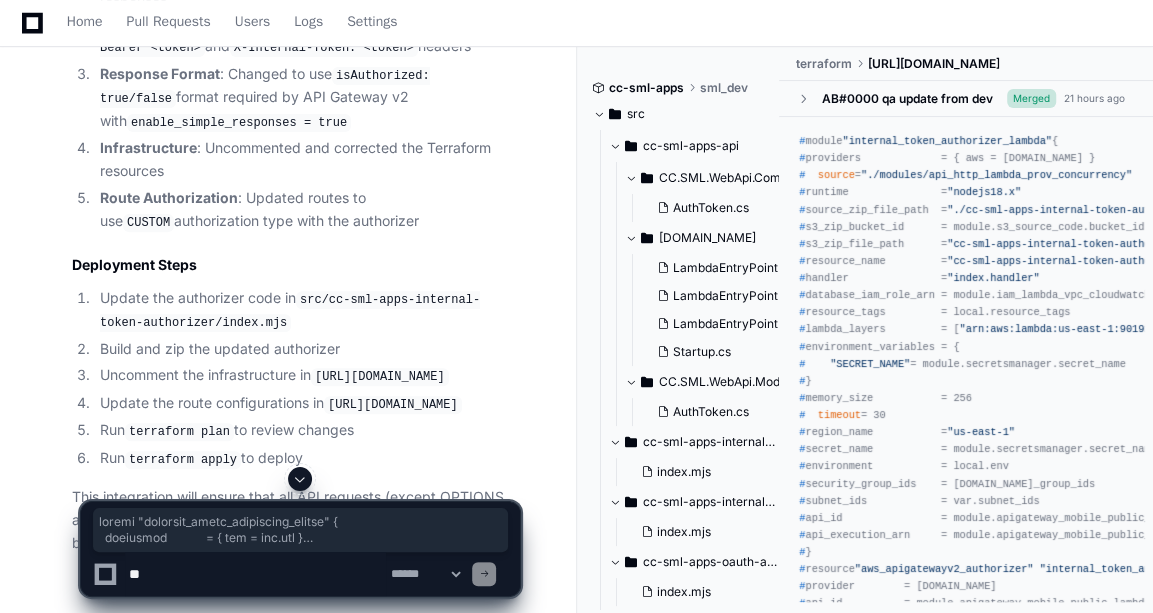 copy on "module   "internal_token_authorizer_lambda"  {
providers             = { aws = aws.app }
source                =  "./modules/api_http_lambda_prov_concurrency"
runtime               =  "nodejs18.x"
source_zip_file_path  =  "./cc-sml-apps-internal-token-authorizer.zip"
s3_zip_bucket_id      =  module .s3_source_code.bucket_id
s3_zip_file_path      =  "cc-sml-apps-internal-token-authorizer.zip"
resource_name         =  "cc-sml-apps-internal-token-authorizer"
handler               =  "index.handler"
database_iam_role_arn =  module .iam_lambda_vpc_cloudwatch.iam_role_arn
resource_tags         =  local .resource_tags
lambda_layers         = [ "arn:aws:lambda:us-east-1:901920570463:layer:aws-otel-collector-amd64-ver-0-115-0:2" ]
environment_variables = {
"SECRET_NAME"  =  module .secretsmanager.secret_name
}
memory_size           =  256
timeout               =  30
region_name           =  "us-east-1"
secret_name           =  module .secretsmanager.secret_name
envi..." 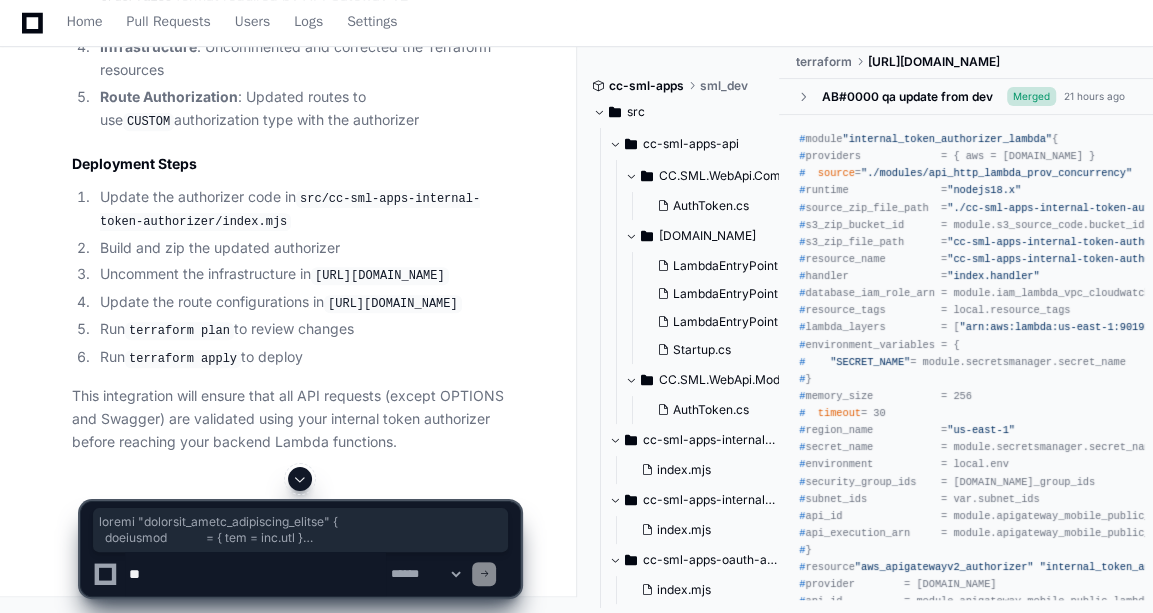 scroll, scrollTop: 4821, scrollLeft: 0, axis: vertical 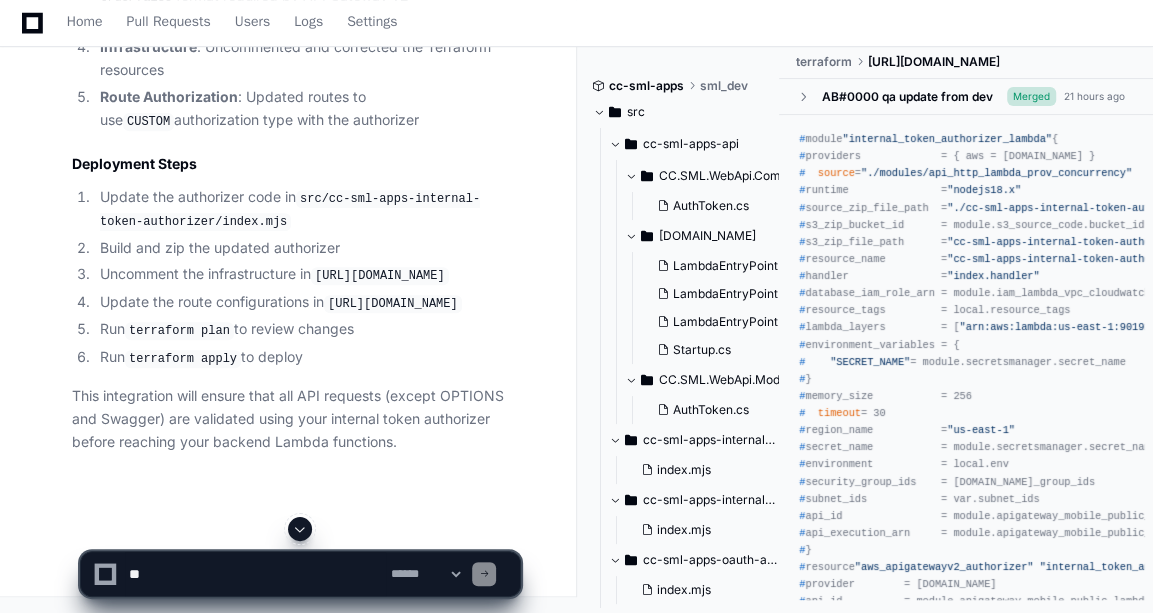 click on "Georgia Pacific GP-cc-sml-apps  Docs  Feedback
Home Pull Requests Users Logs Settings Lambda Authorizer Integration Help  Created by  @ suruchi  now   Share
suruchi 2 minutes ago when we call the apigateway_mobile_public_lambda_auth and pass the token currently it does not validate that, we have to integrate a lambda authorizer  which is present in main_mobile_noauth_token_authorizer which calls the cc-sml-apps-internal-token-authorizer to validate if the token is valid, help me intergate the lambda authorizor
PlayerZero 2 minutes ago Thinking Researching apigateway_mobile_public_lambda_auth I'll help you integrate the lambda authorizer for token validation in your API Gateway setup. Let me first examine the current infrastructure and authorizer components.
Researching main_mobile_noauth_token_authorizer cc-sml-apps-internal-token-authorizer Reading index.mjs 1 2" at bounding box center (576, -2011) 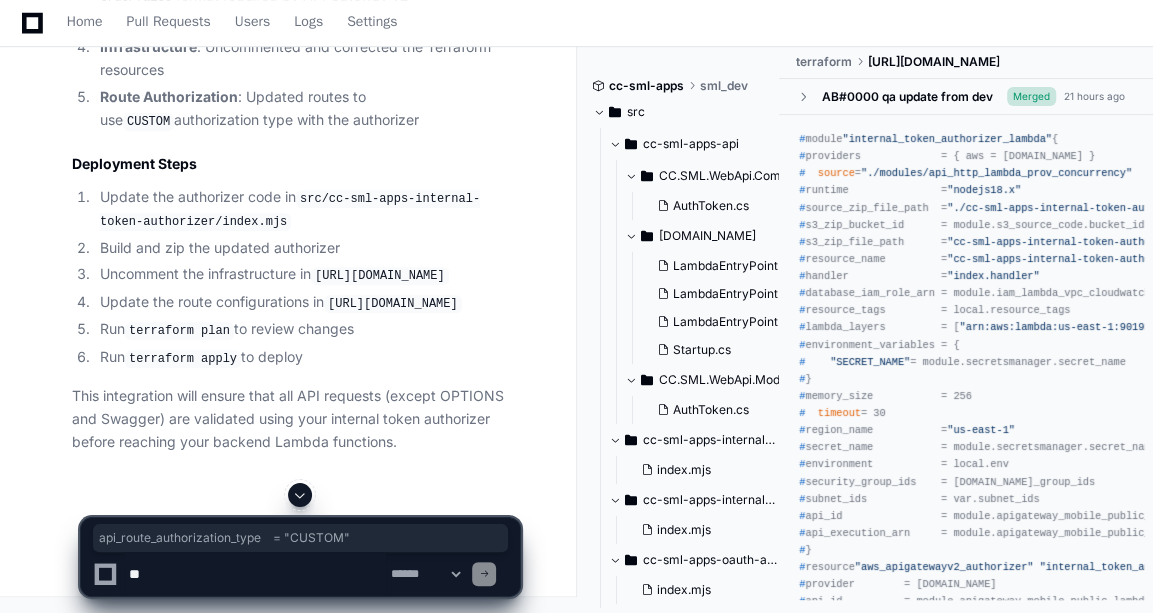 drag, startPoint x: 106, startPoint y: 398, endPoint x: 343, endPoint y: 403, distance: 237.05273 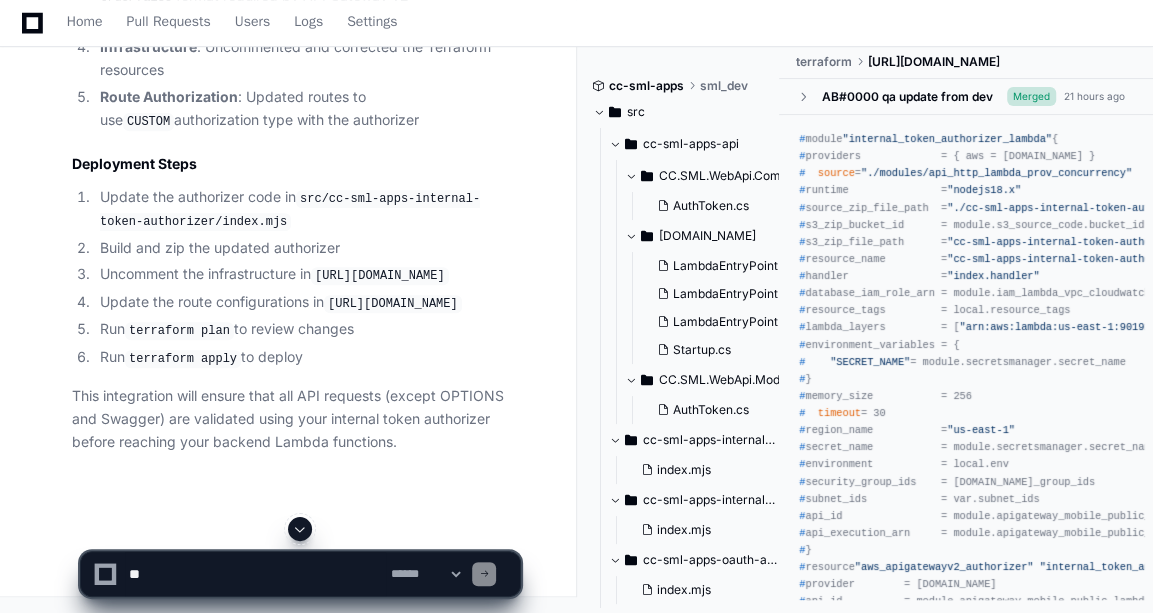 click on "Georgia Pacific GP-cc-sml-apps  Docs  Feedback
Home Pull Requests Users Logs Settings Lambda Authorizer Integration Help  Created by  @ suruchi  now   Share
suruchi 2 minutes ago when we call the apigateway_mobile_public_lambda_auth and pass the token currently it does not validate that, we have to integrate a lambda authorizer  which is present in main_mobile_noauth_token_authorizer which calls the cc-sml-apps-internal-token-authorizer to validate if the token is valid, help me intergate the lambda authorizor
PlayerZero 2 minutes ago Thinking Researching apigateway_mobile_public_lambda_auth I'll help you integrate the lambda authorizer for token validation in your API Gateway setup. Let me first examine the current infrastructure and authorizer components.
Researching main_mobile_noauth_token_authorizer cc-sml-apps-internal-token-authorizer Reading index.mjs 1 2" at bounding box center [576, -2011] 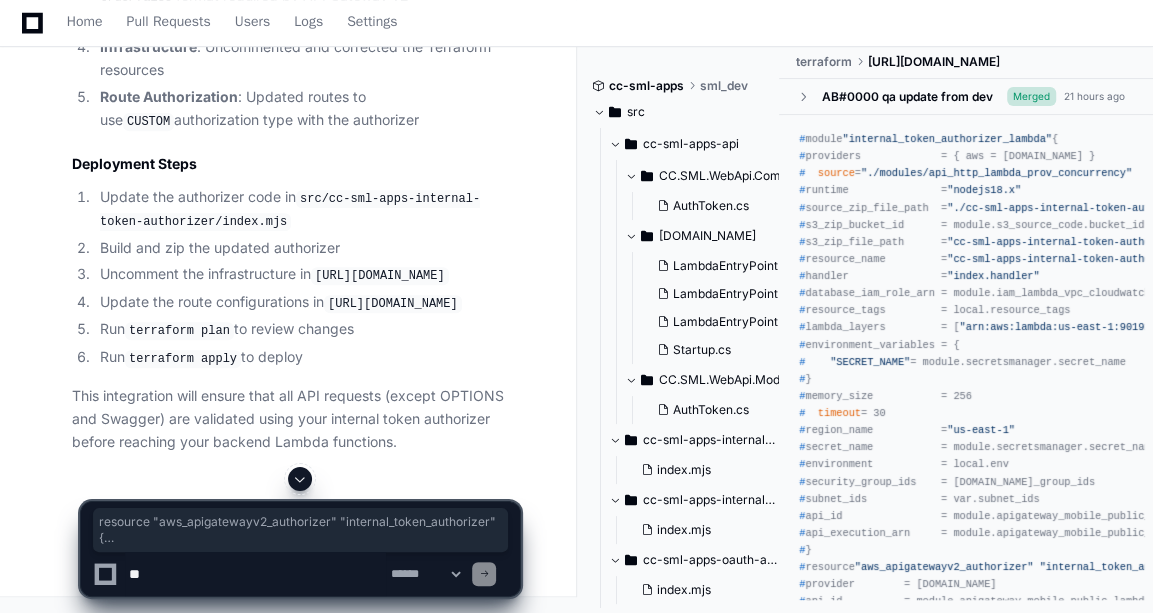 drag, startPoint x: 97, startPoint y: 473, endPoint x: 78, endPoint y: 267, distance: 206.87436 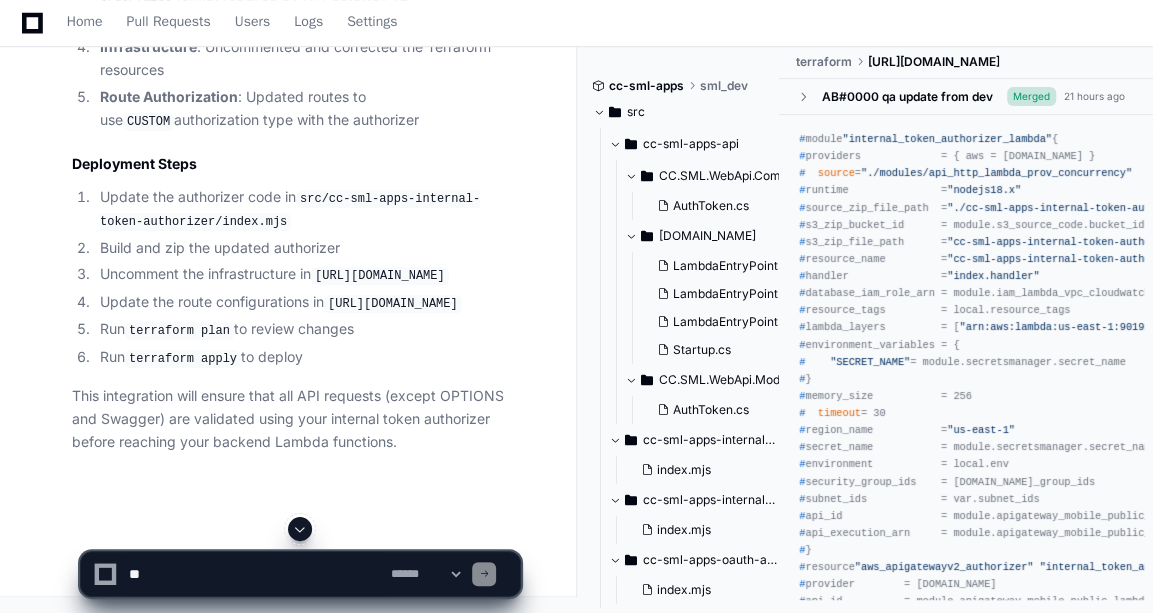scroll, scrollTop: 7393, scrollLeft: 0, axis: vertical 